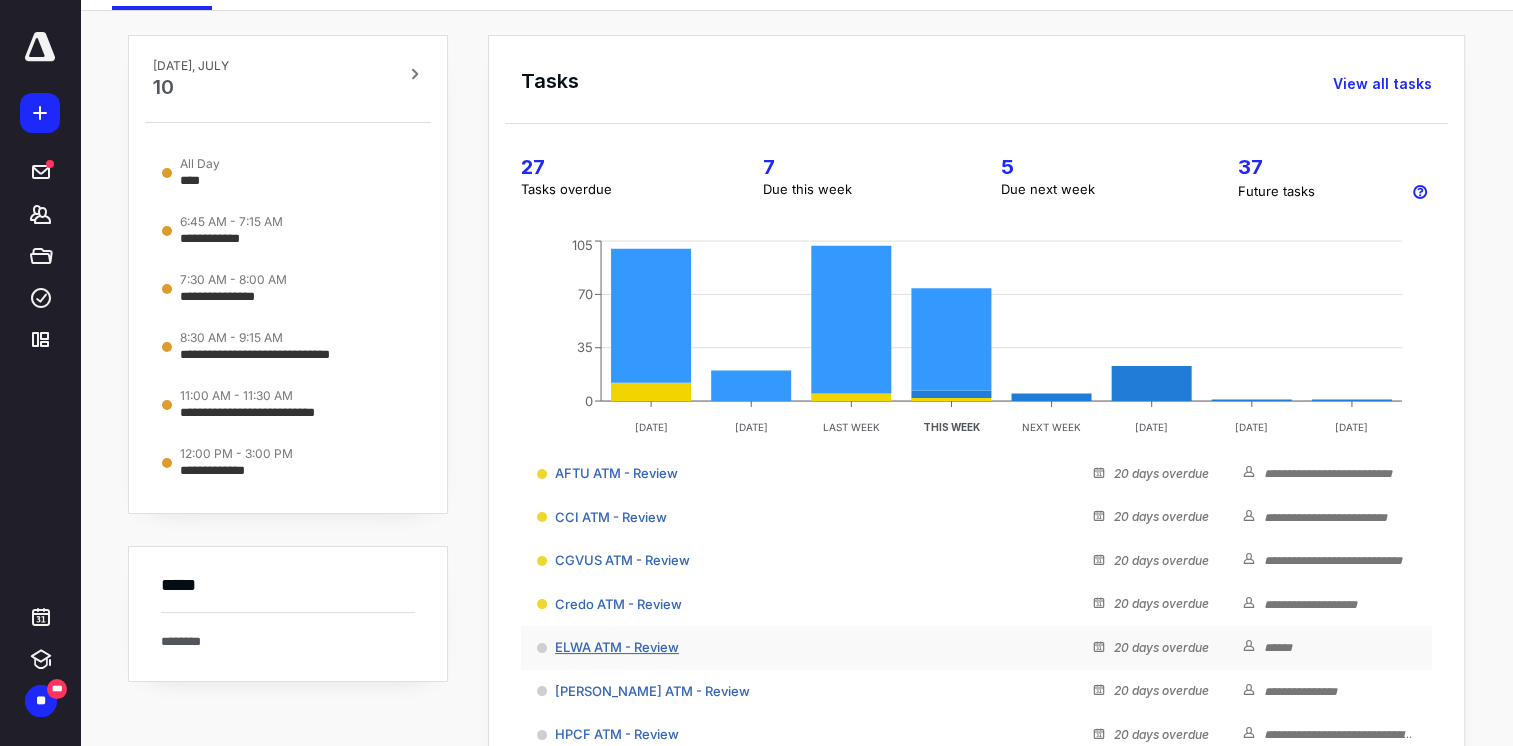 scroll, scrollTop: 100, scrollLeft: 0, axis: vertical 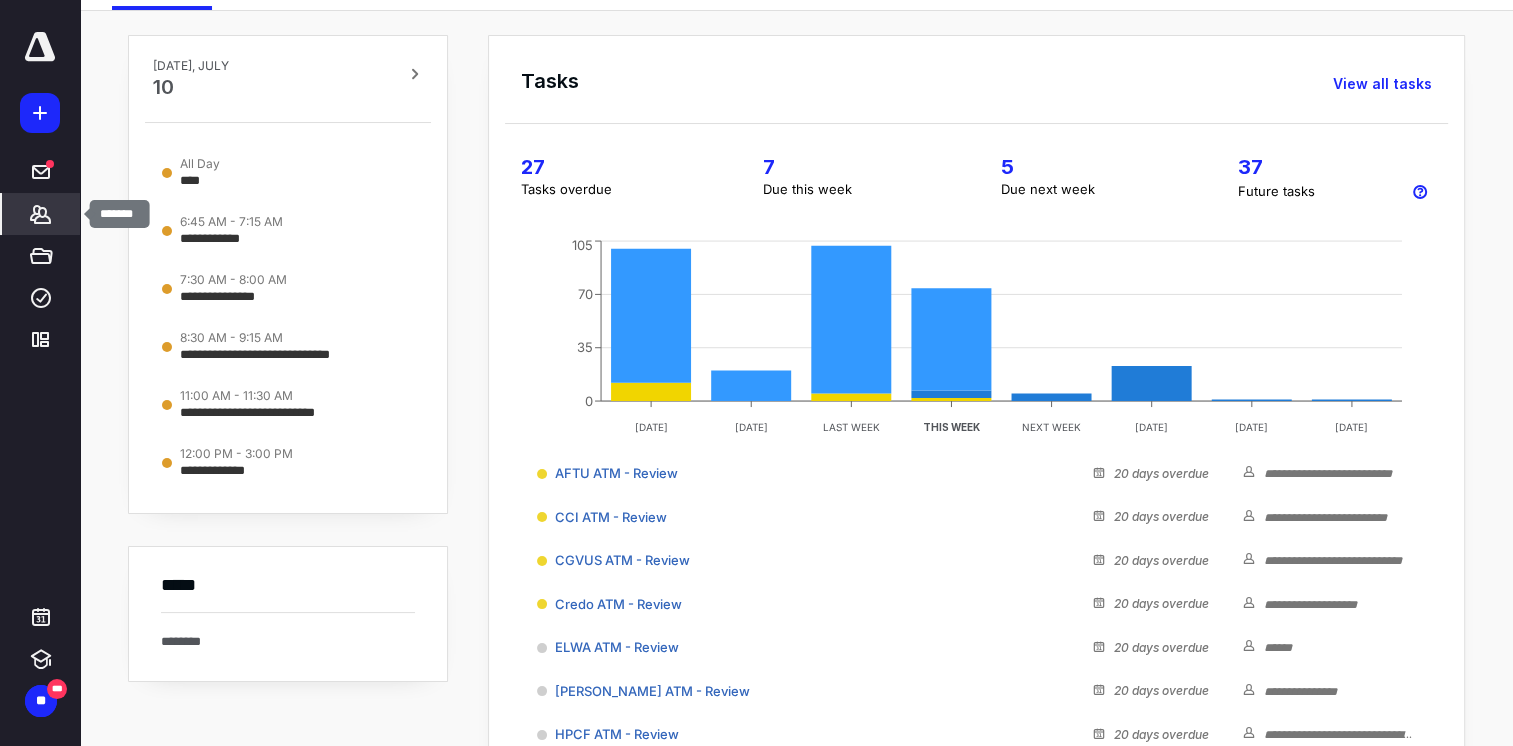 click 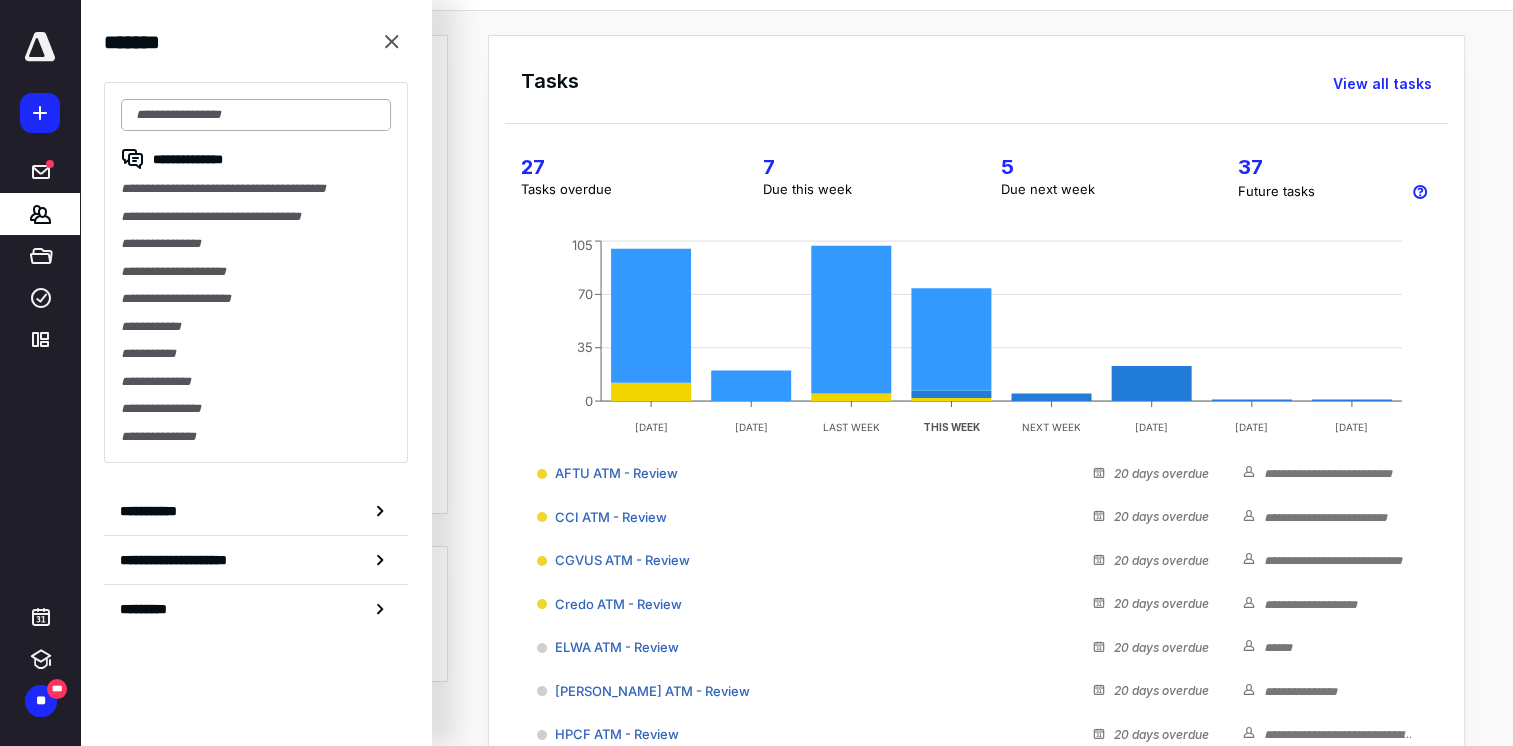 click at bounding box center [256, 115] 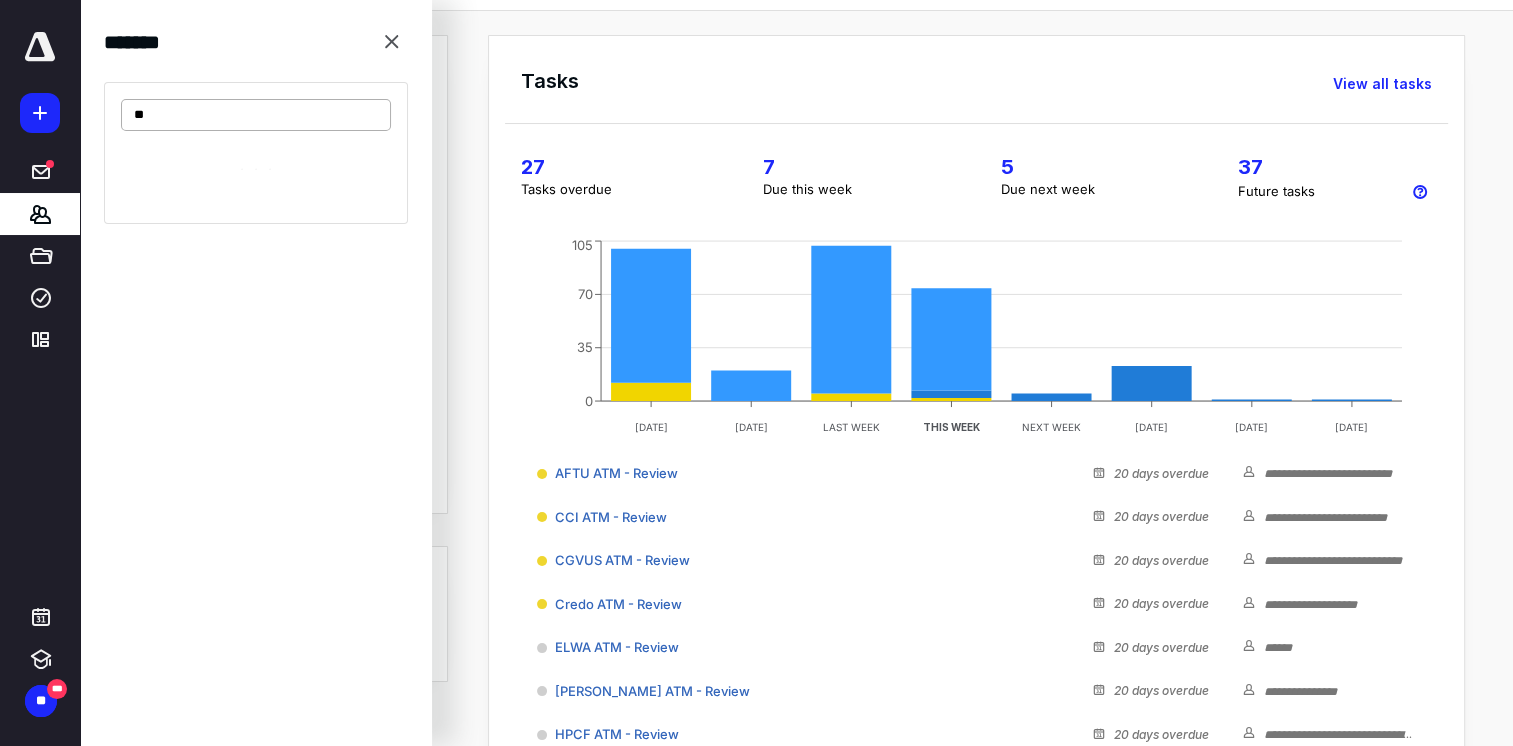type on "*" 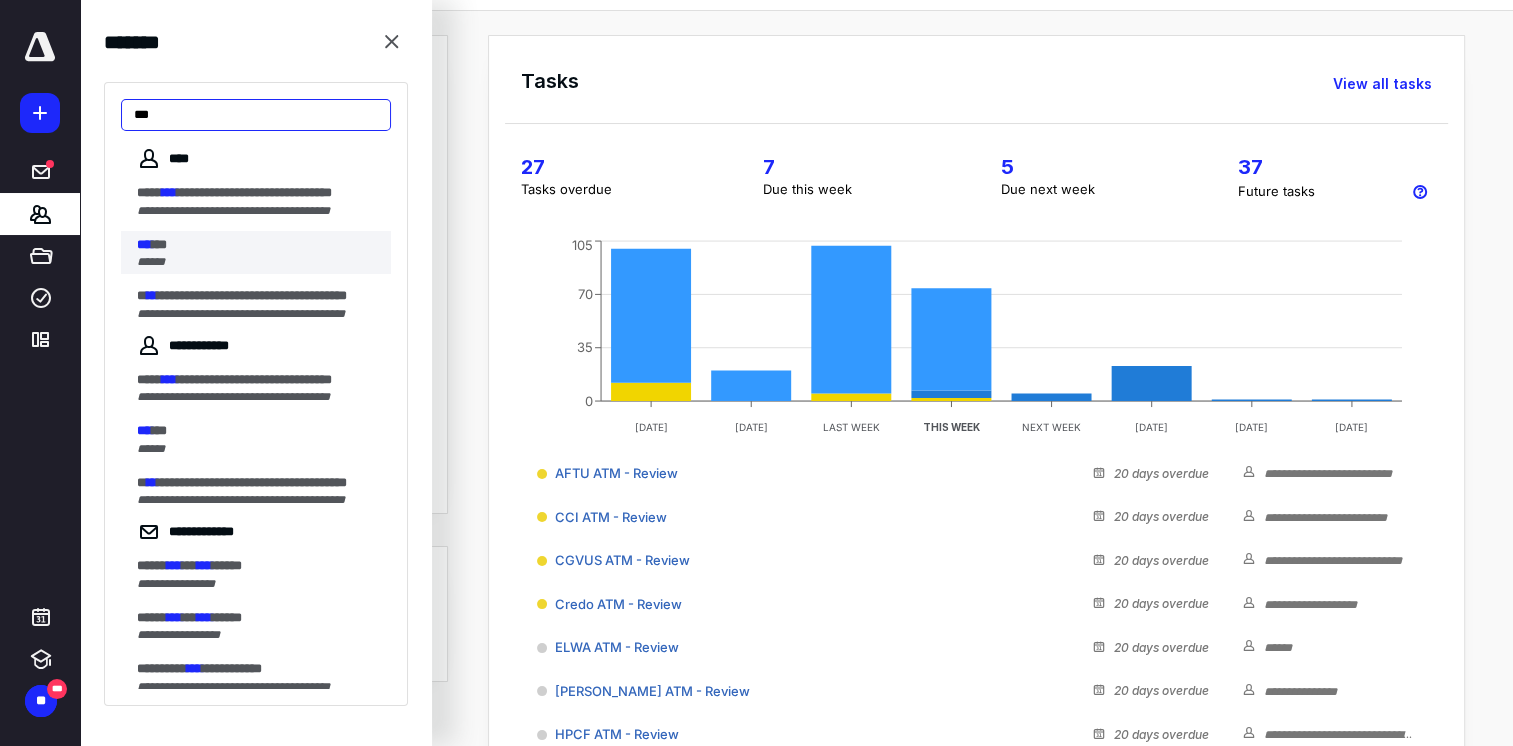 type on "***" 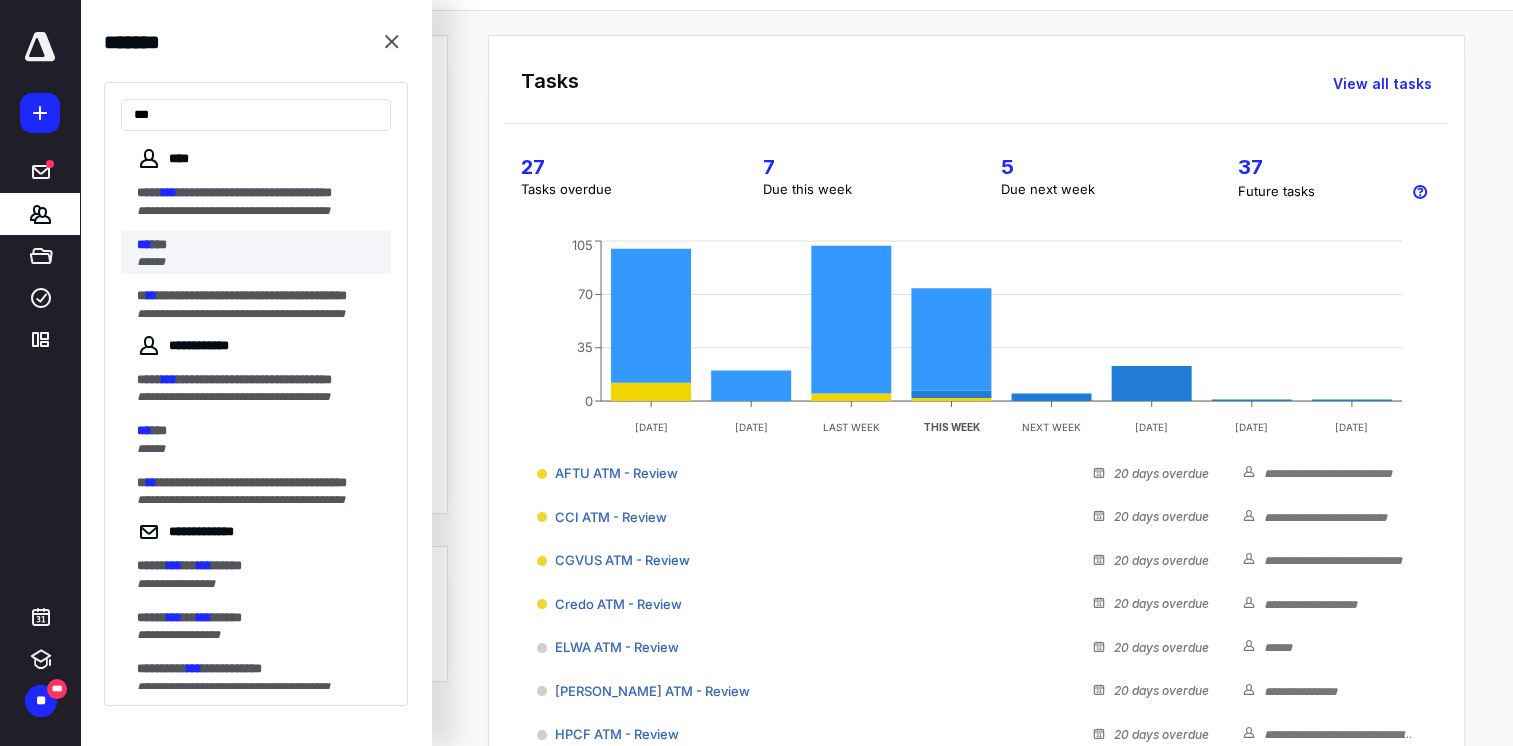 click on "***" at bounding box center [159, 244] 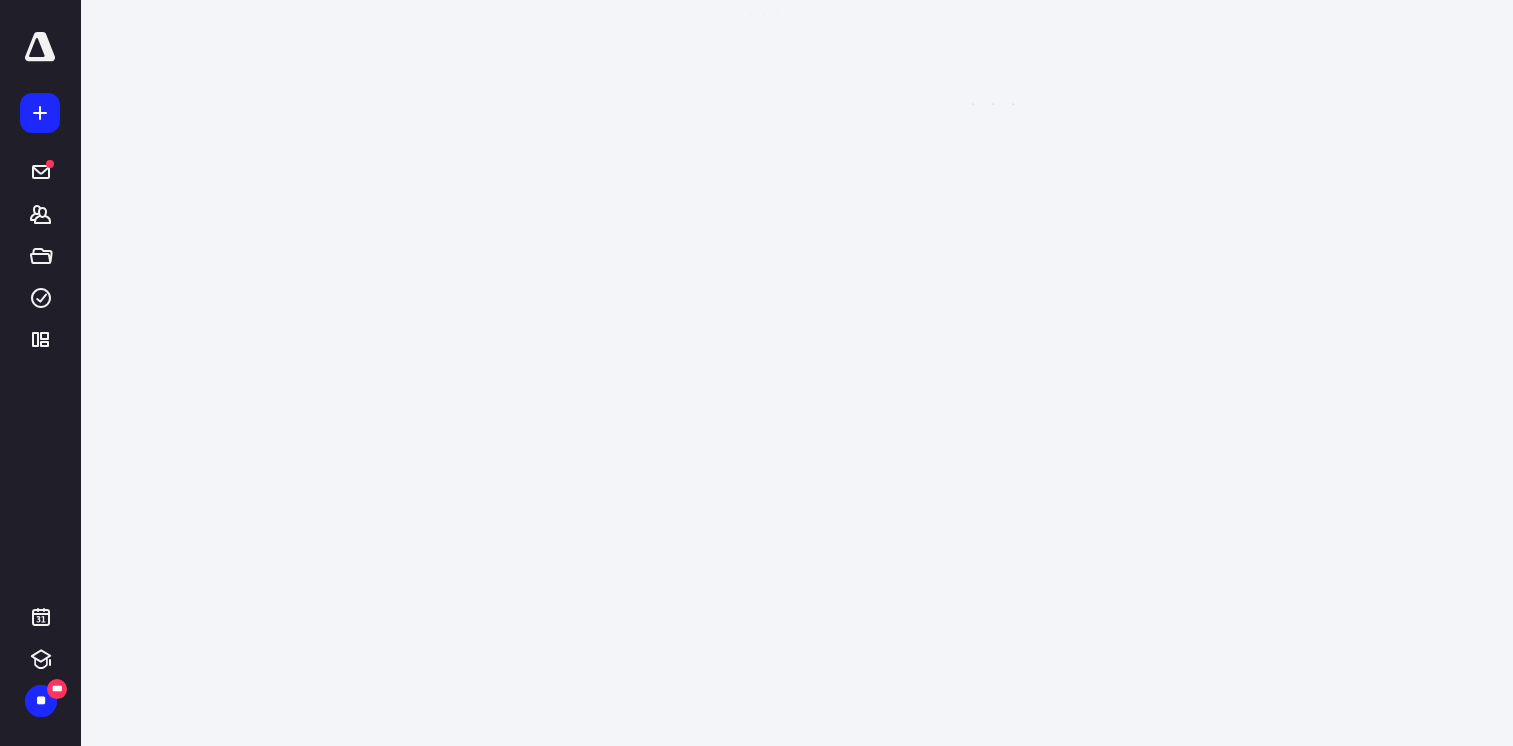 scroll, scrollTop: 0, scrollLeft: 0, axis: both 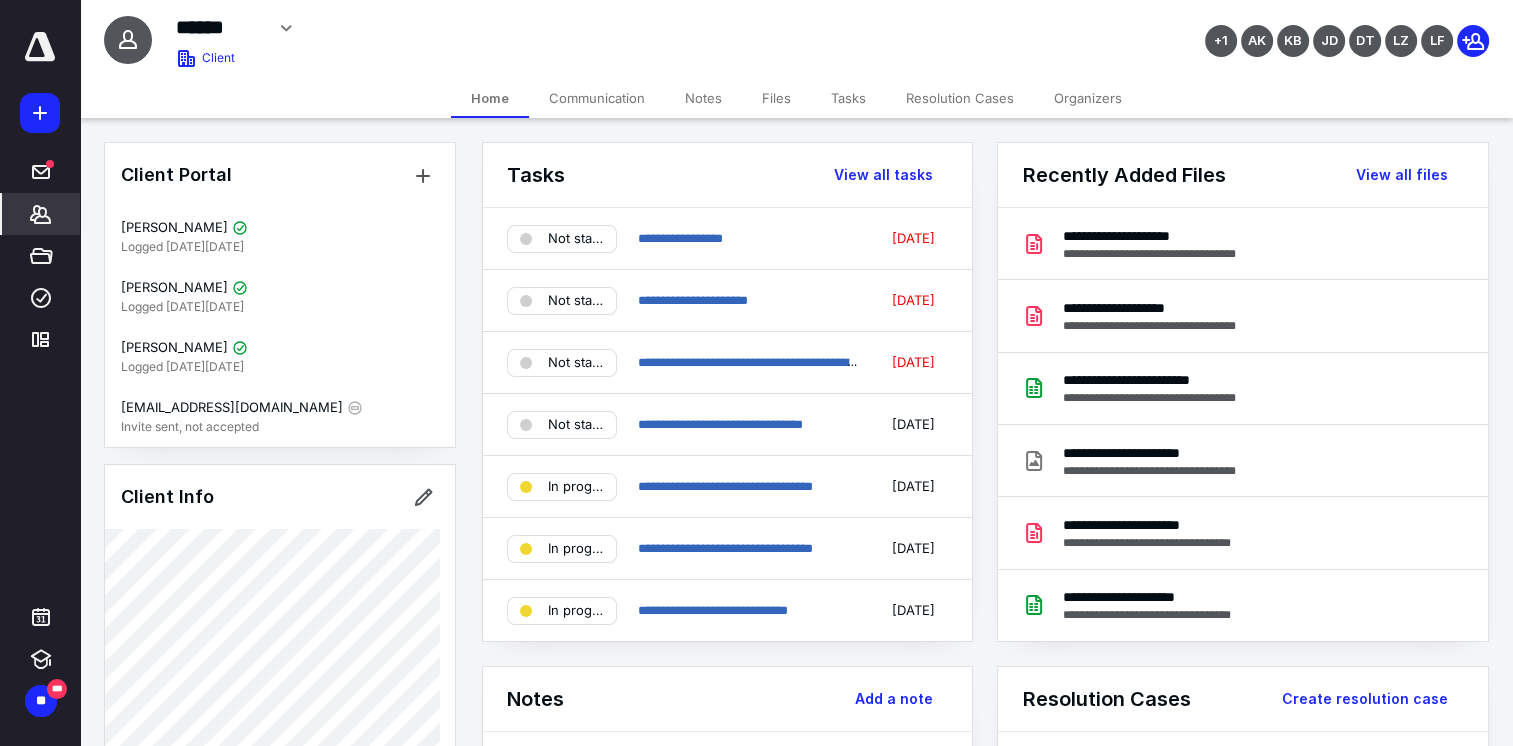 click on "Tasks" at bounding box center (848, 98) 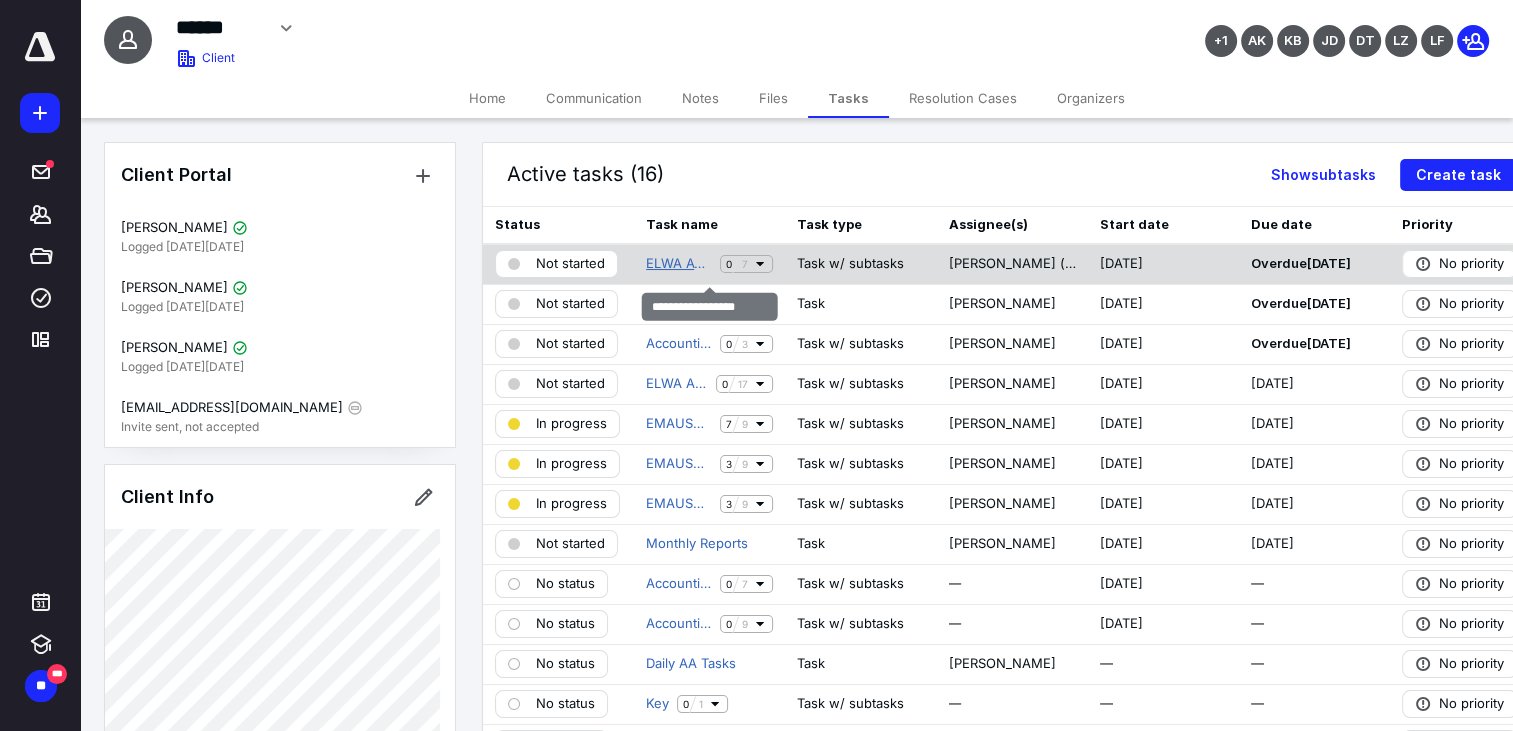 click on "ELWA ATM - Review" at bounding box center [679, 264] 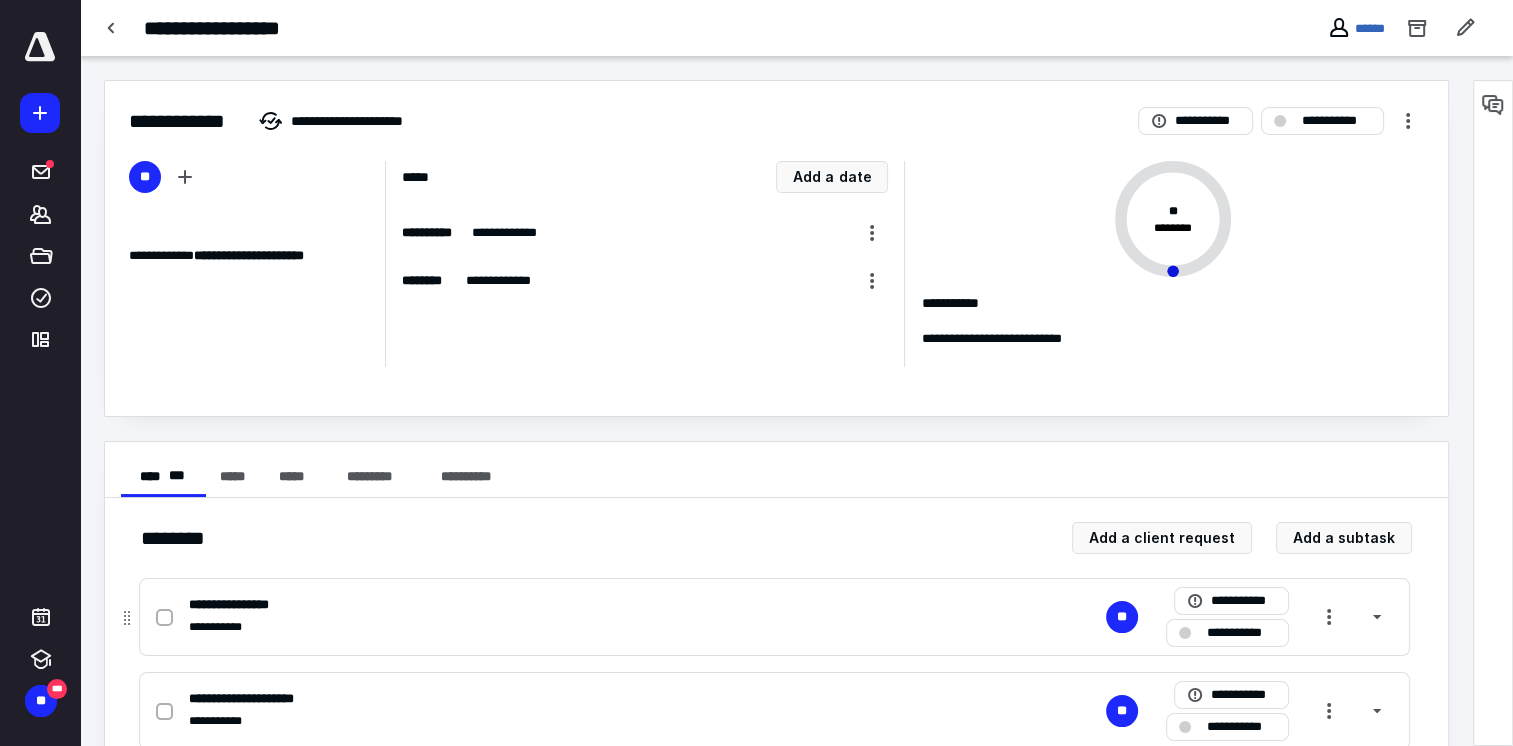 drag, startPoint x: 169, startPoint y: 616, endPoint x: 1188, endPoint y: 462, distance: 1030.5712 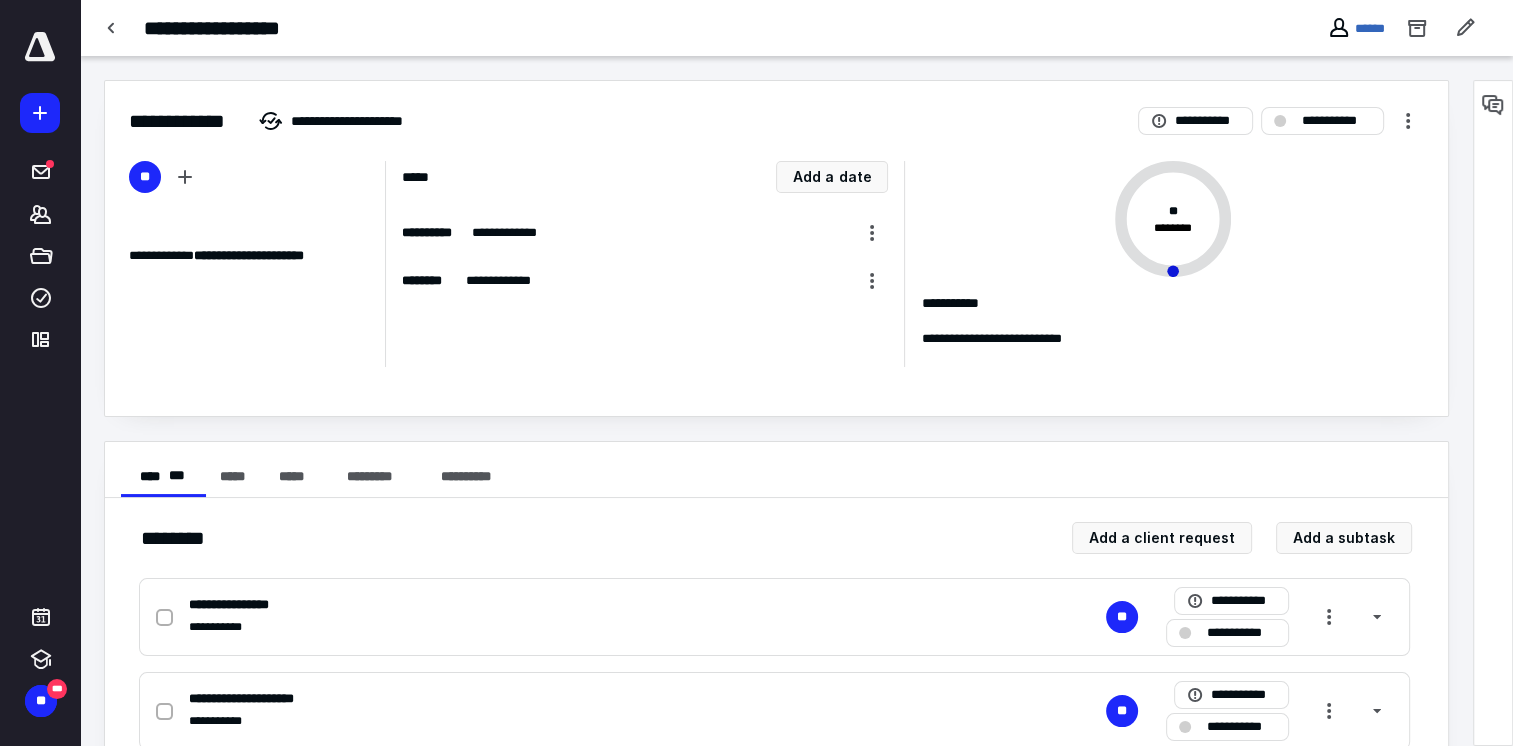 click at bounding box center [164, 618] 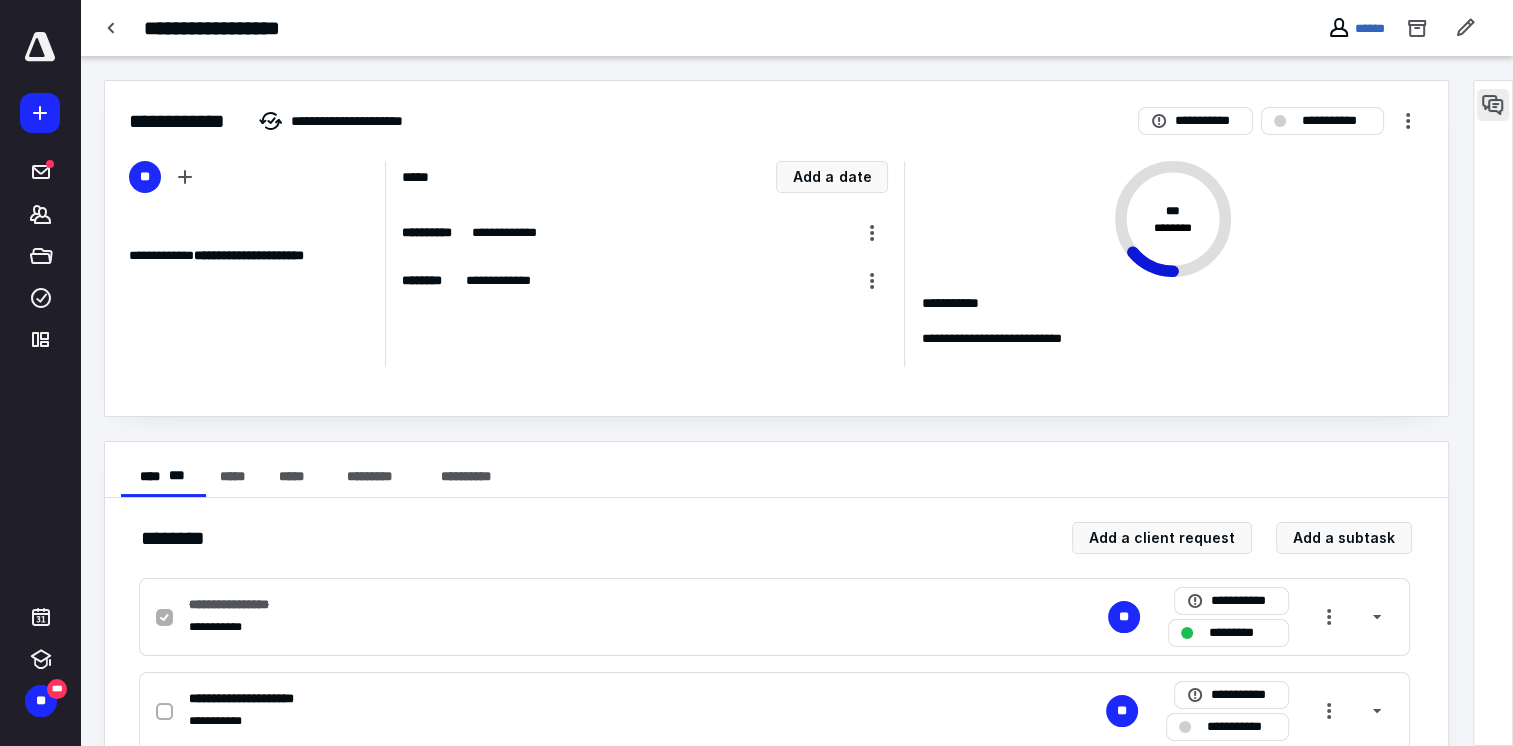 click at bounding box center [1493, 105] 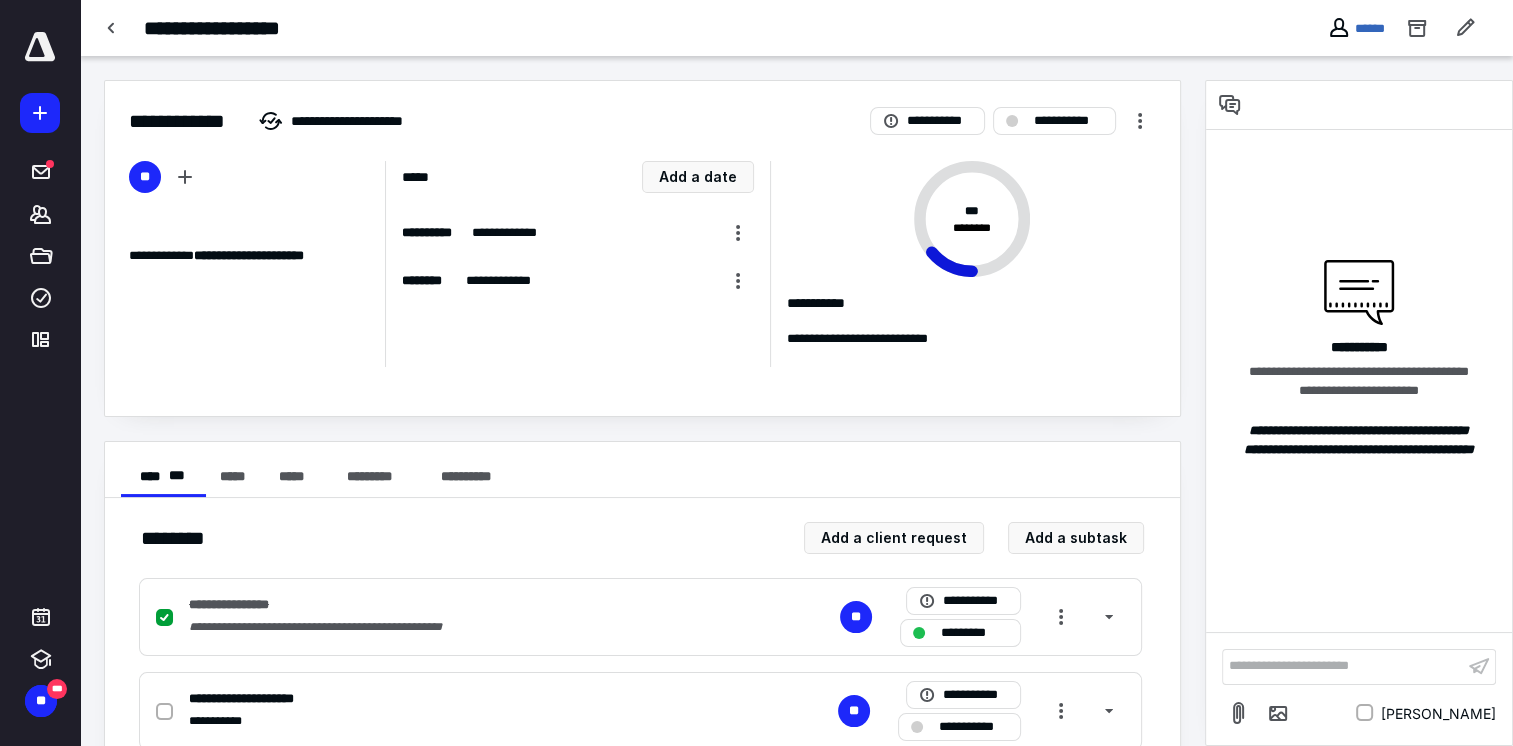 click on "**********" at bounding box center (1343, 666) 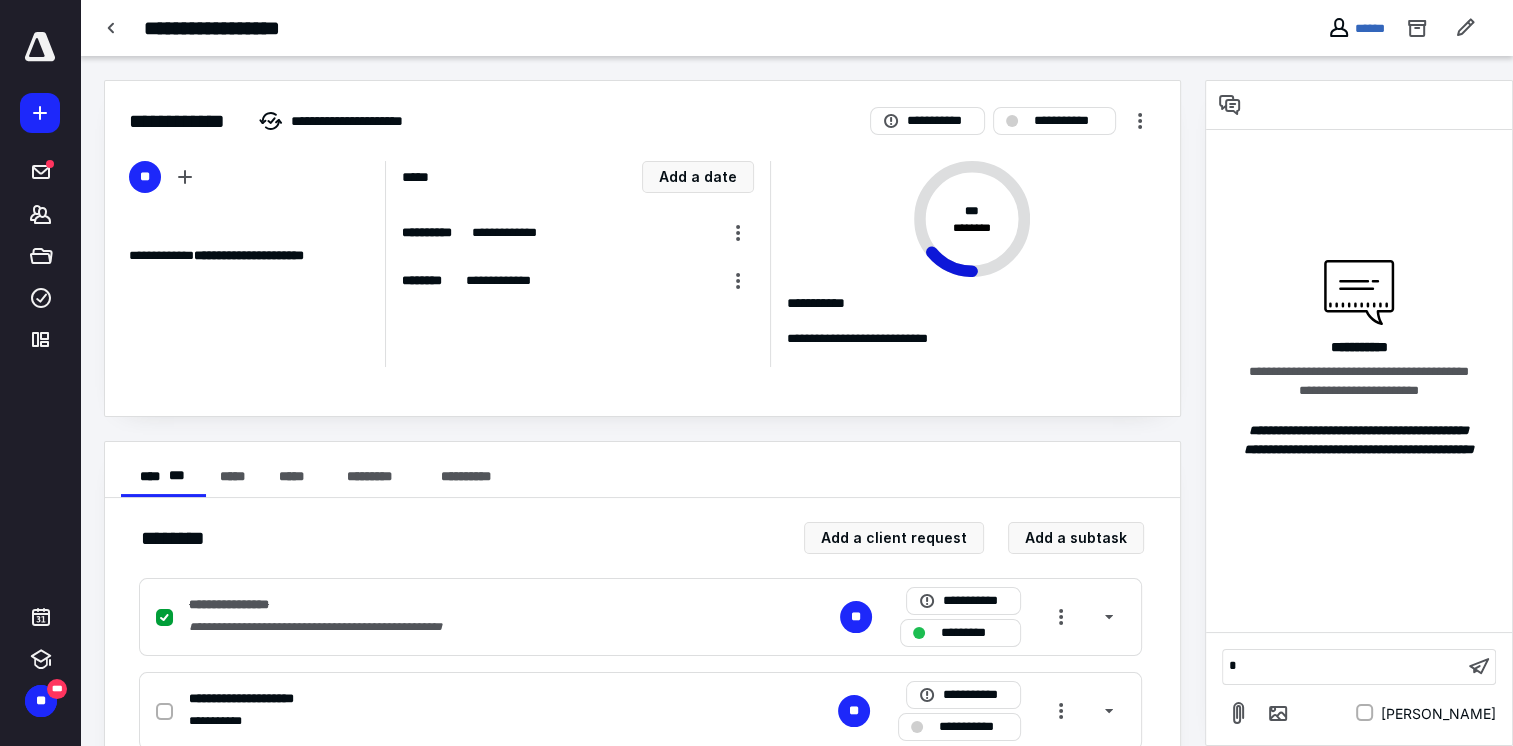 type 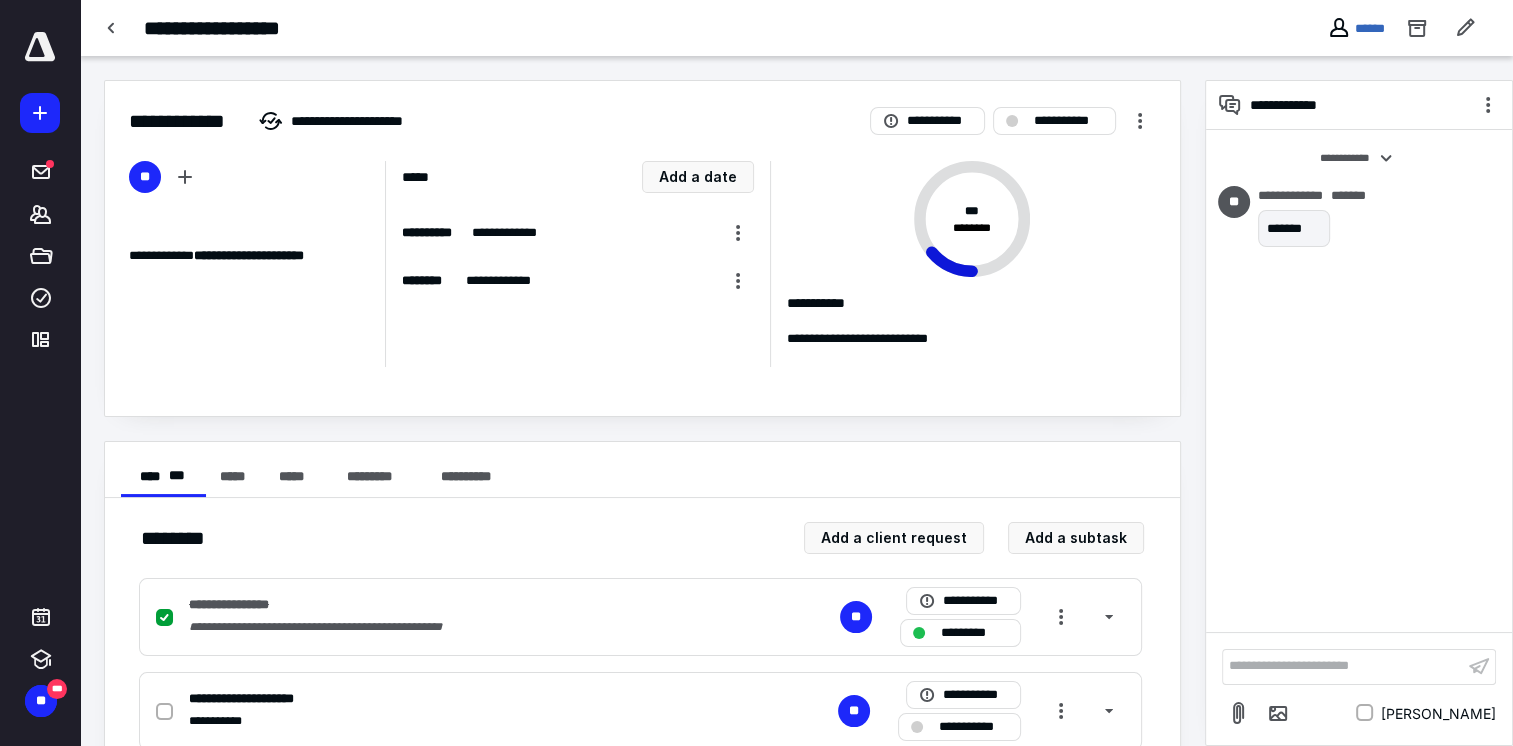 scroll, scrollTop: 200, scrollLeft: 0, axis: vertical 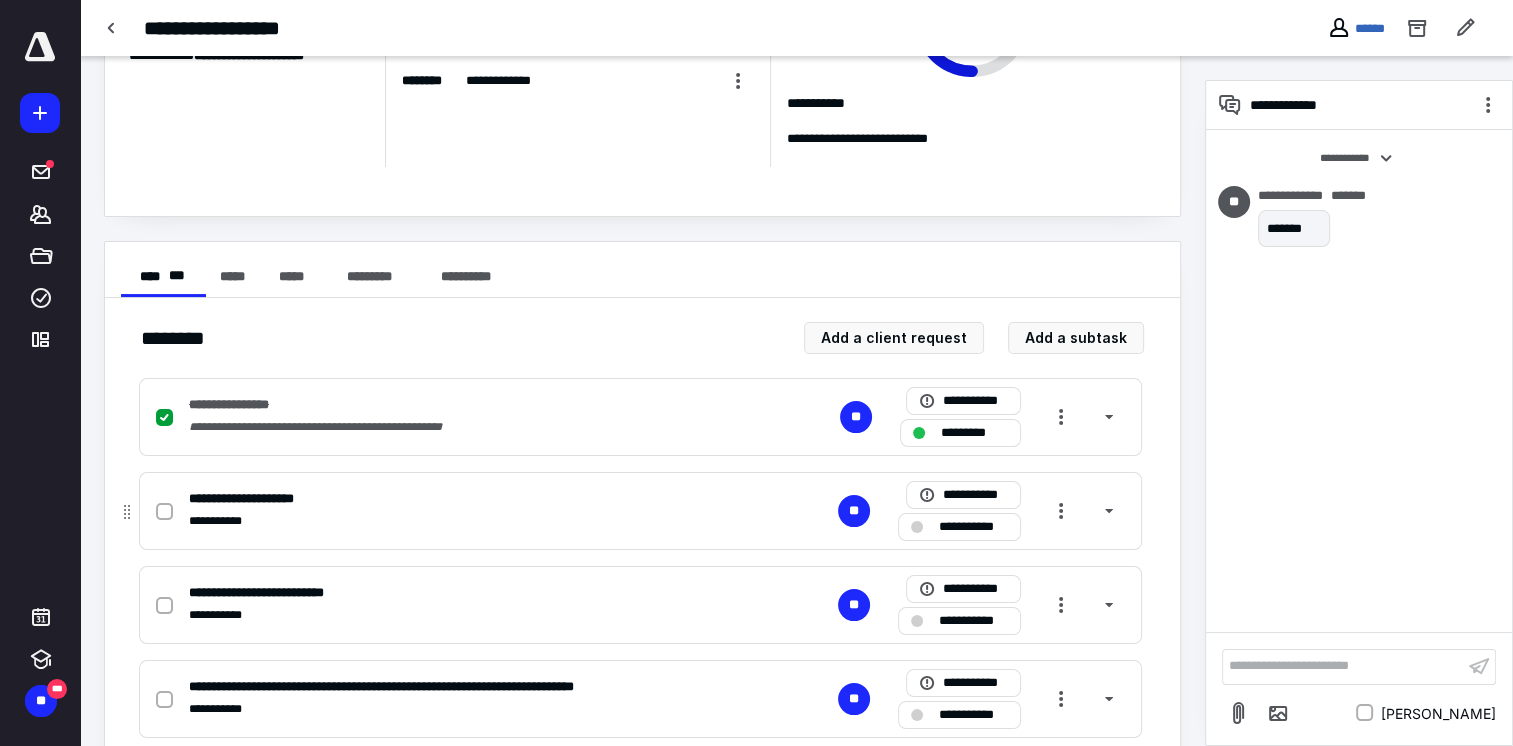 click on "**********" at bounding box center [378, 521] 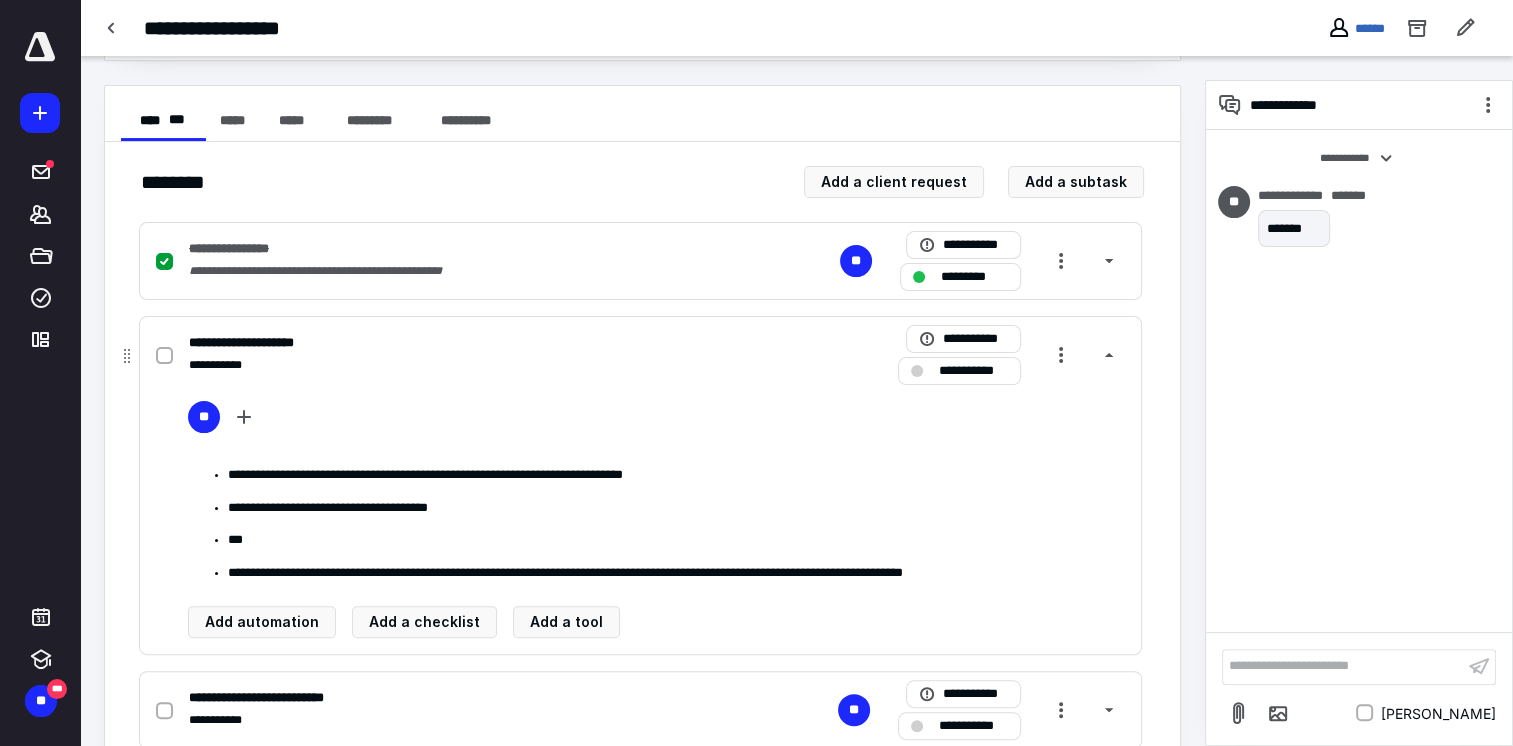 scroll, scrollTop: 400, scrollLeft: 0, axis: vertical 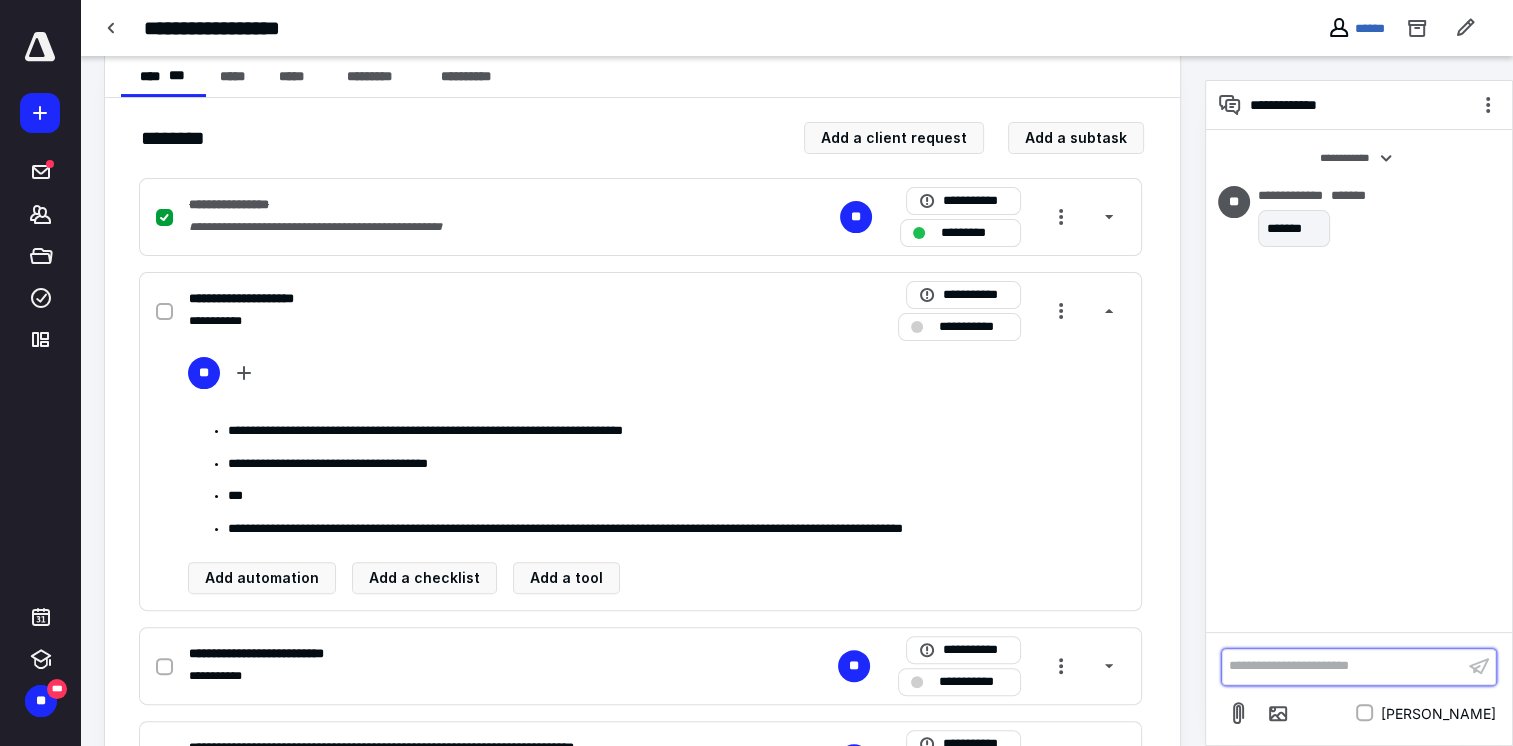 drag, startPoint x: 1283, startPoint y: 670, endPoint x: 1269, endPoint y: 666, distance: 14.56022 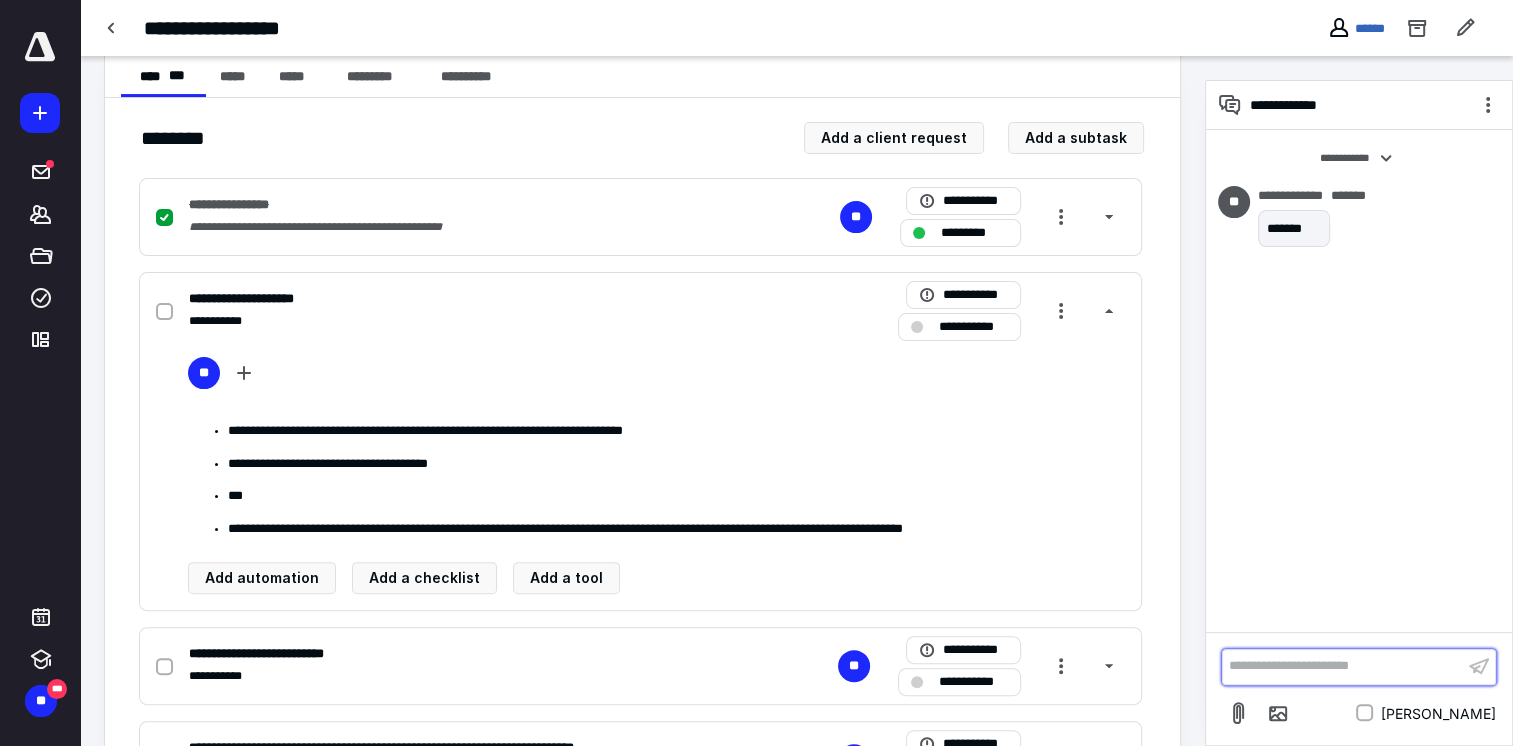 click on "**********" at bounding box center (1343, 666) 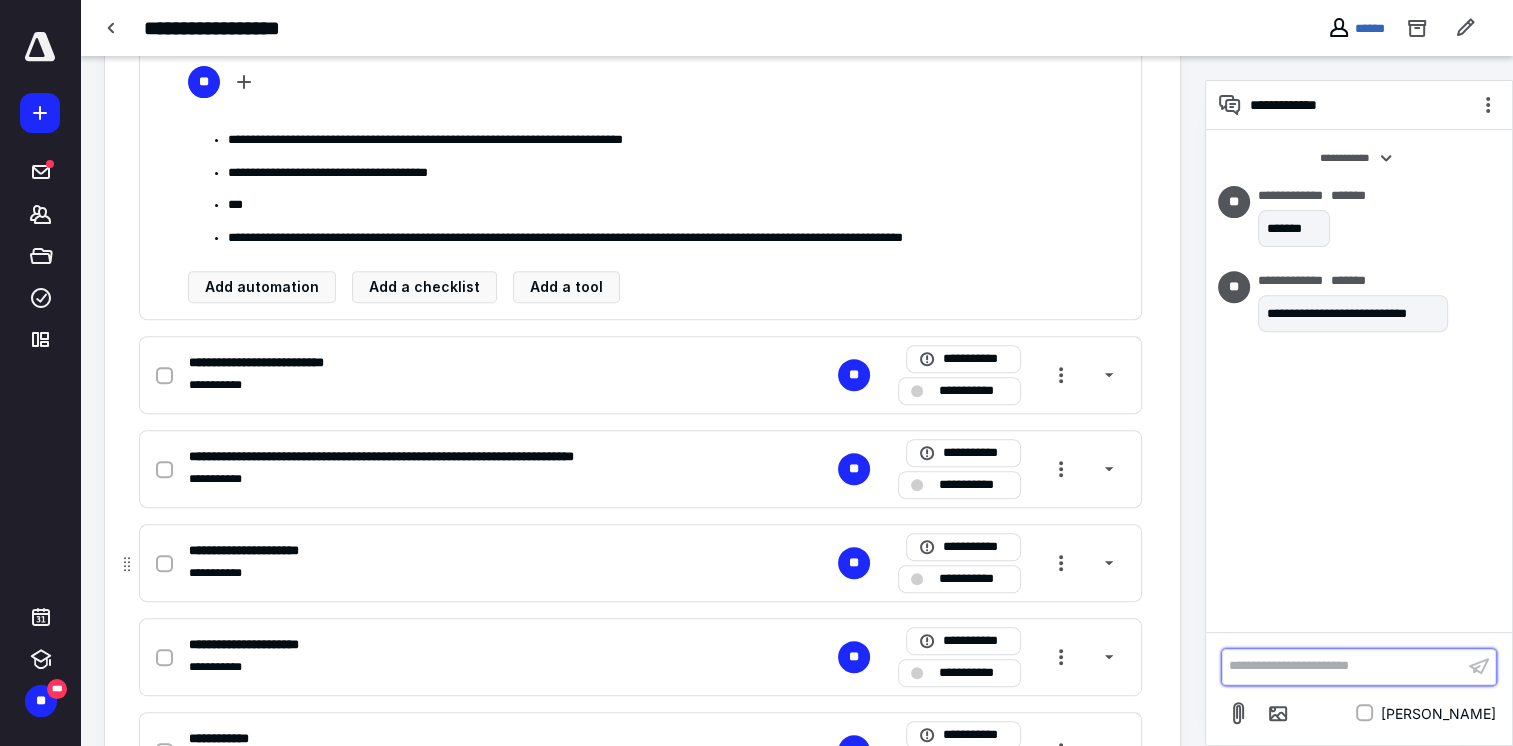 scroll, scrollTop: 483, scrollLeft: 0, axis: vertical 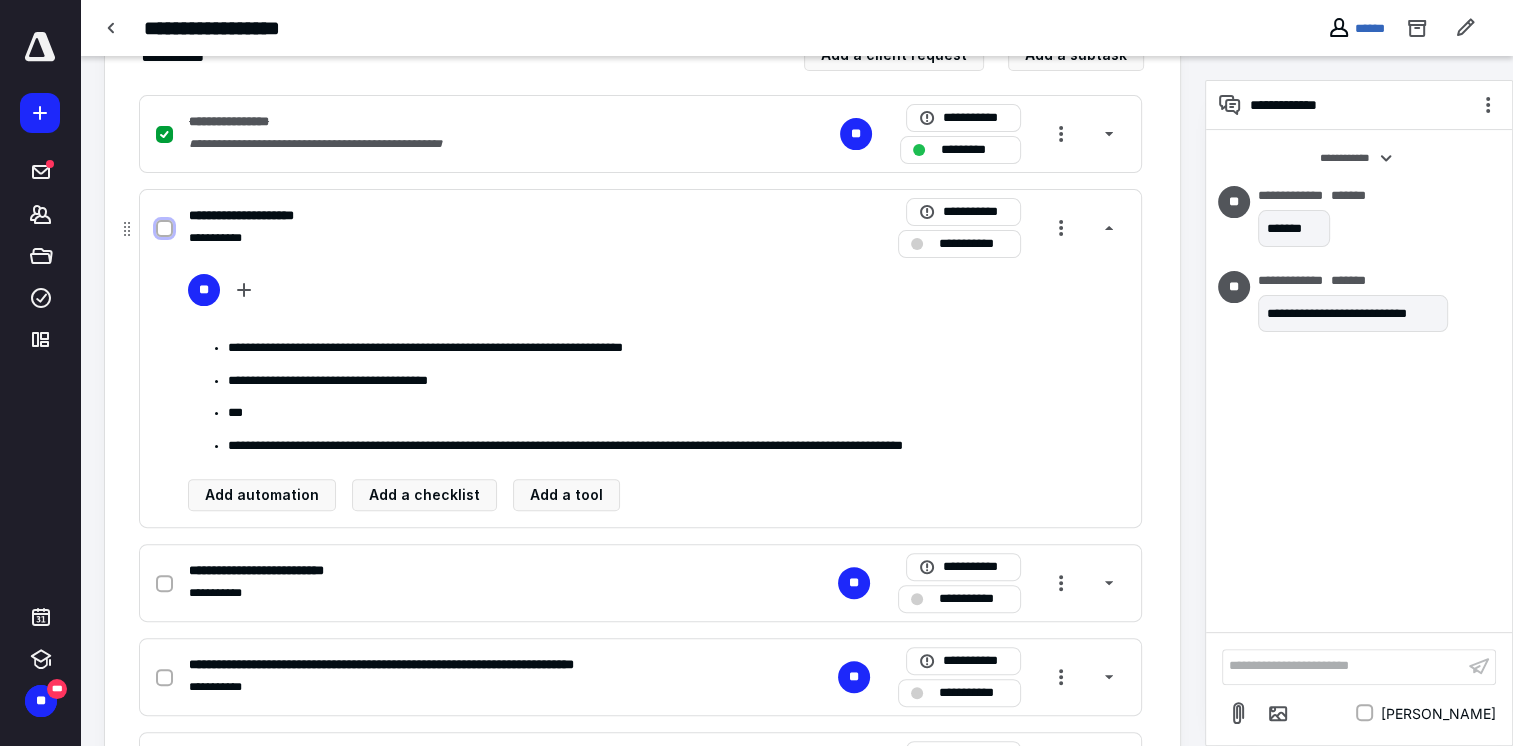 click at bounding box center (164, 229) 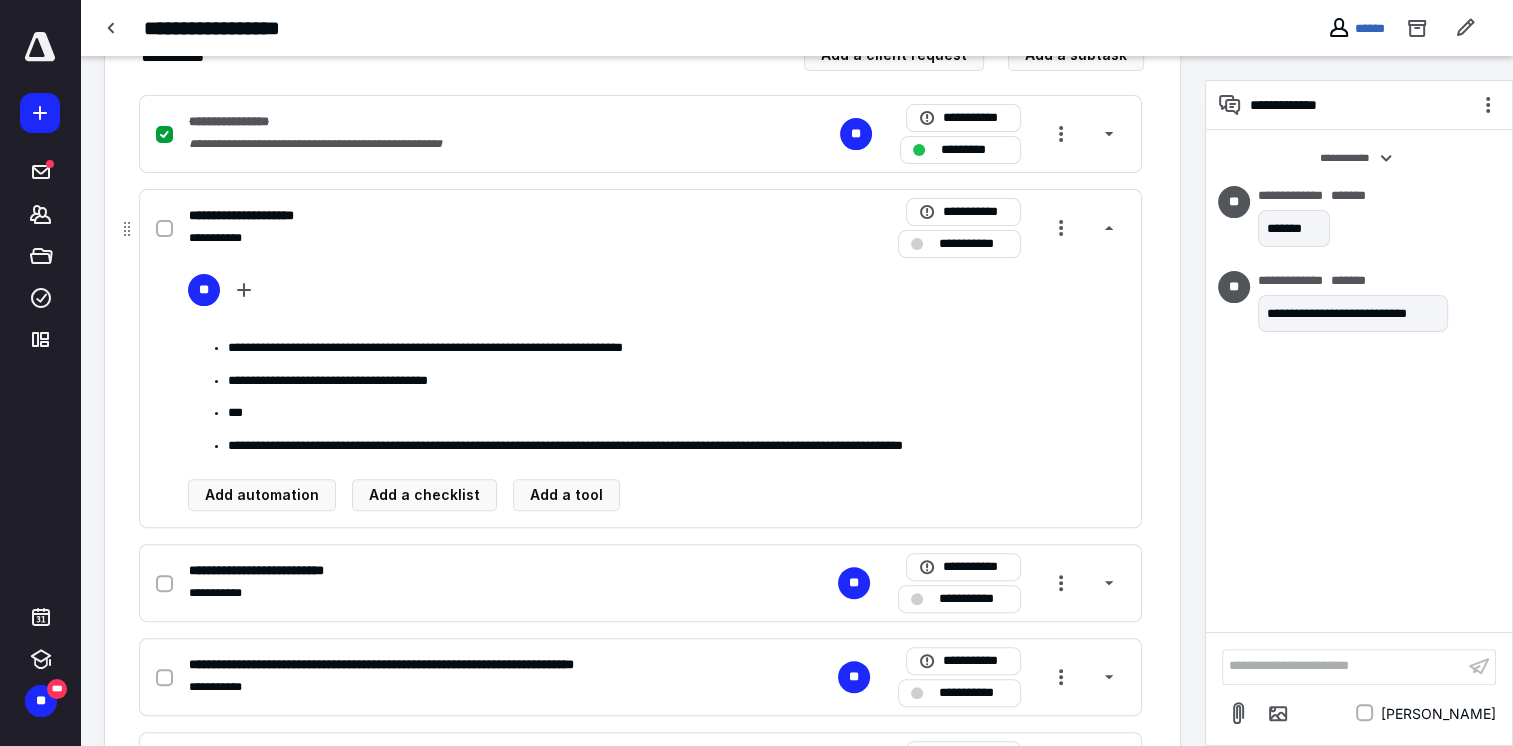 checkbox on "true" 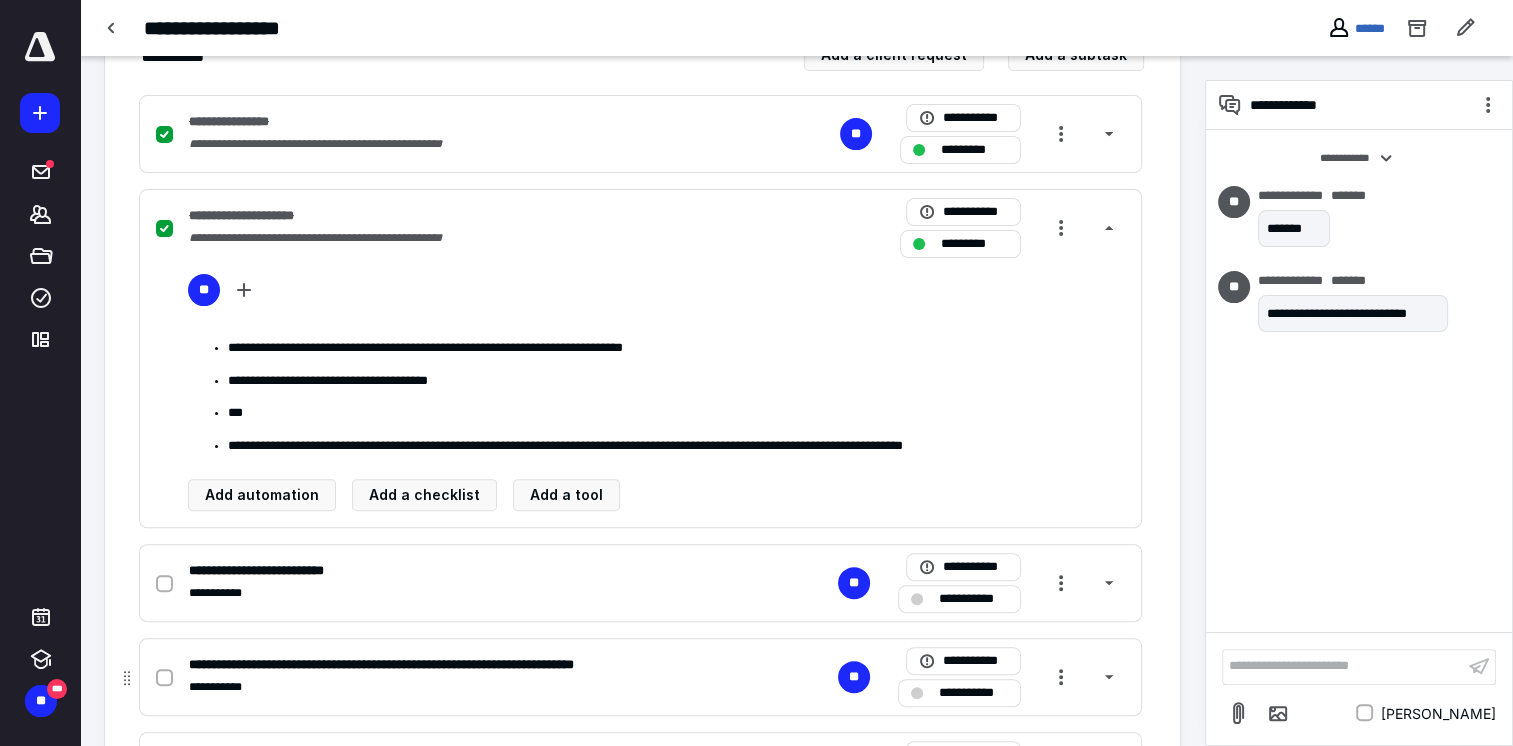 click at bounding box center [168, 677] 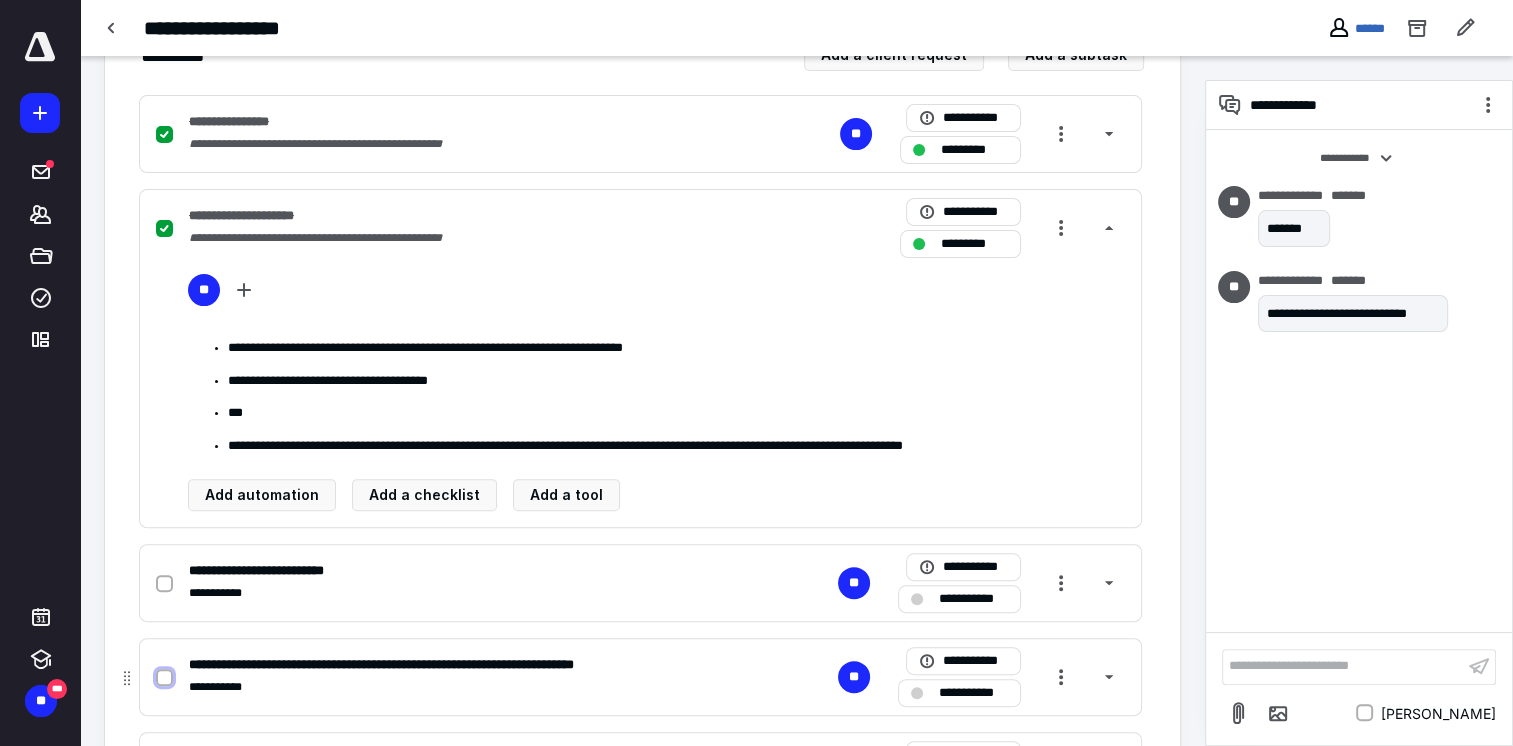 click at bounding box center (164, 678) 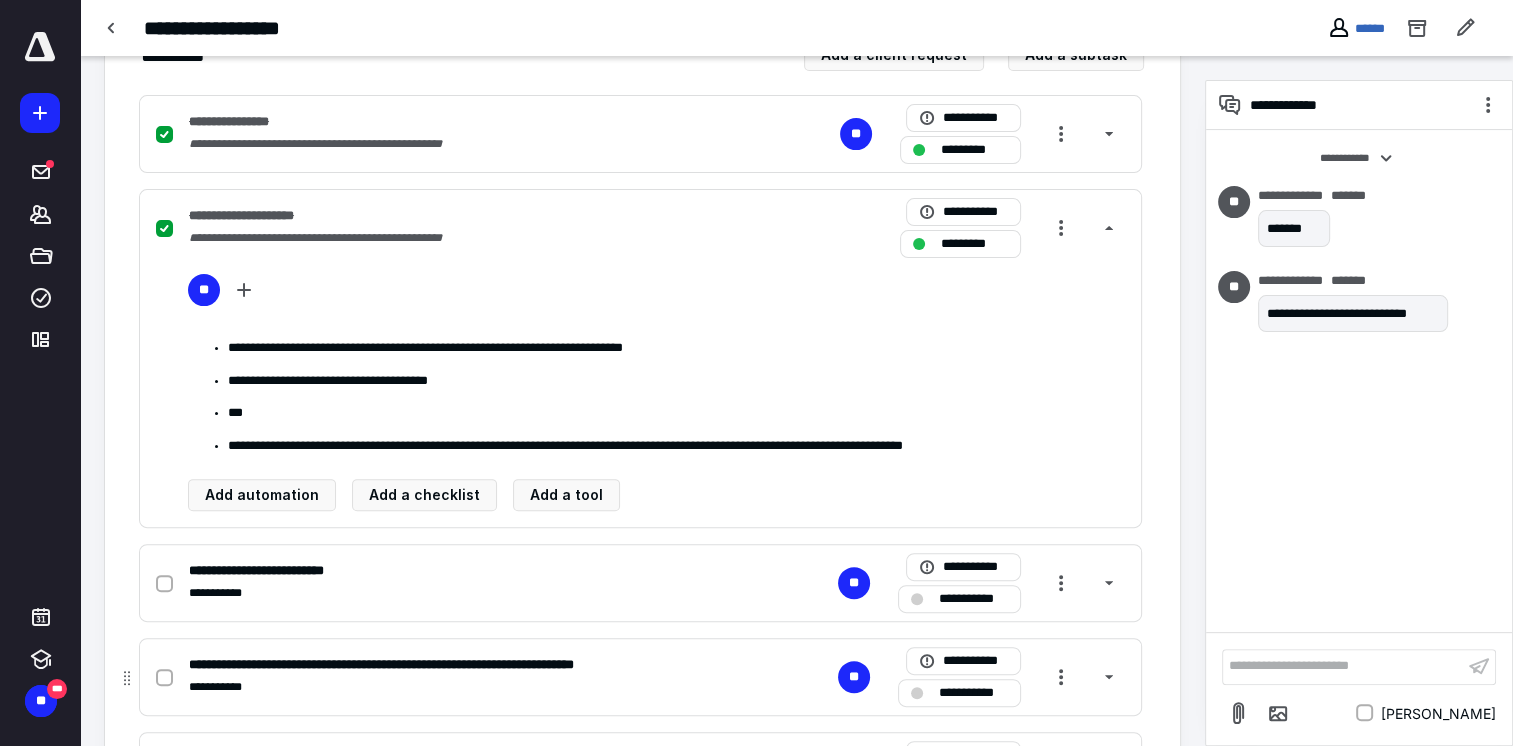 checkbox on "true" 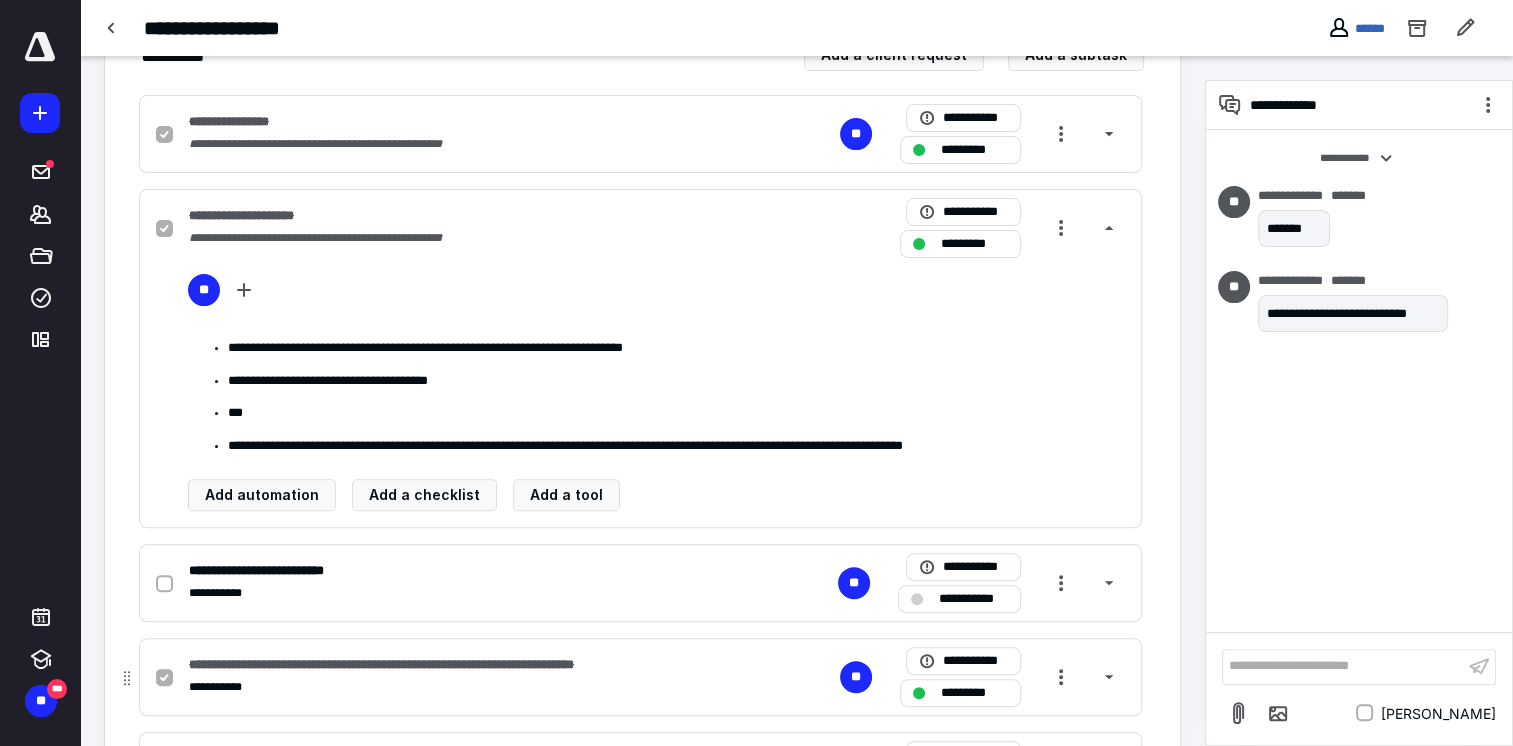 scroll, scrollTop: 783, scrollLeft: 0, axis: vertical 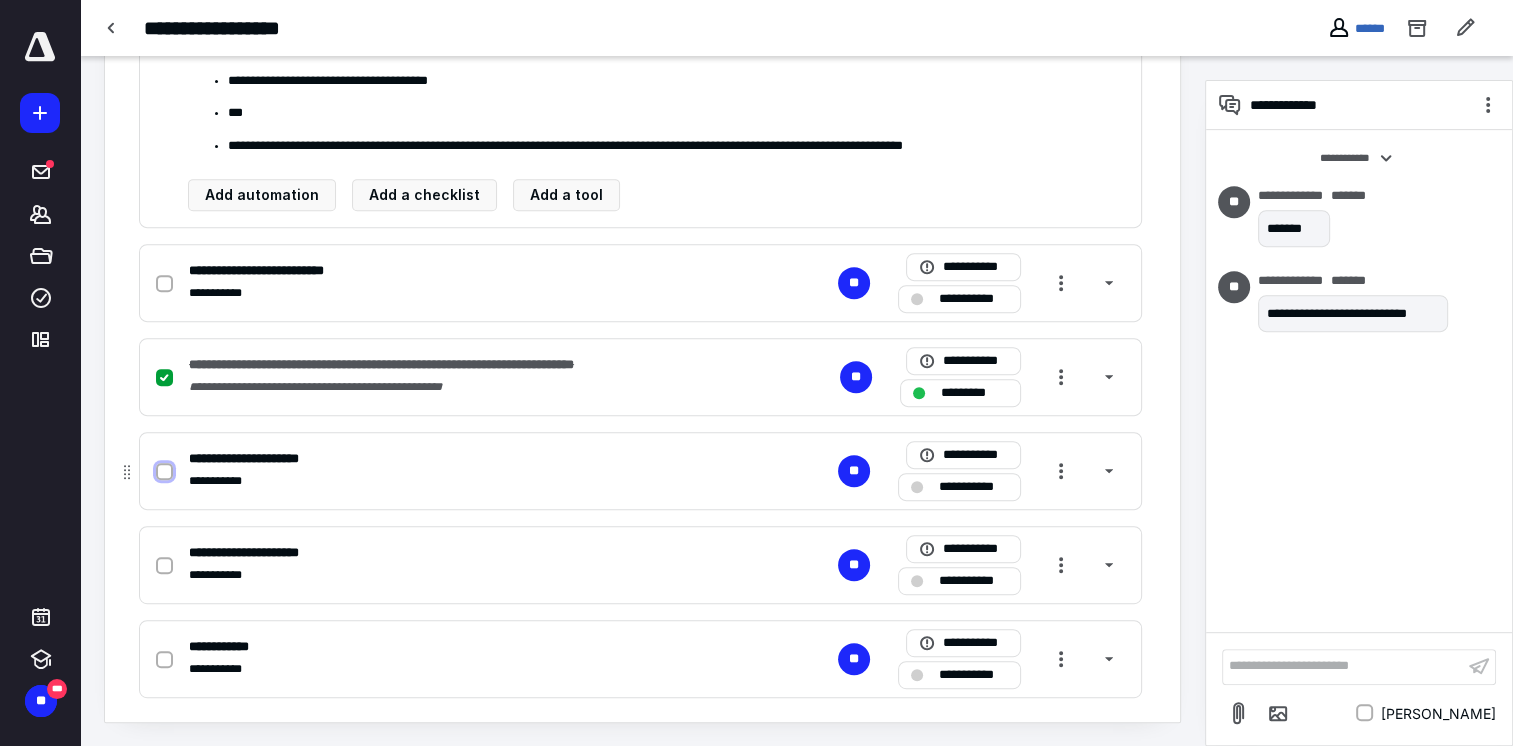 click at bounding box center (164, 472) 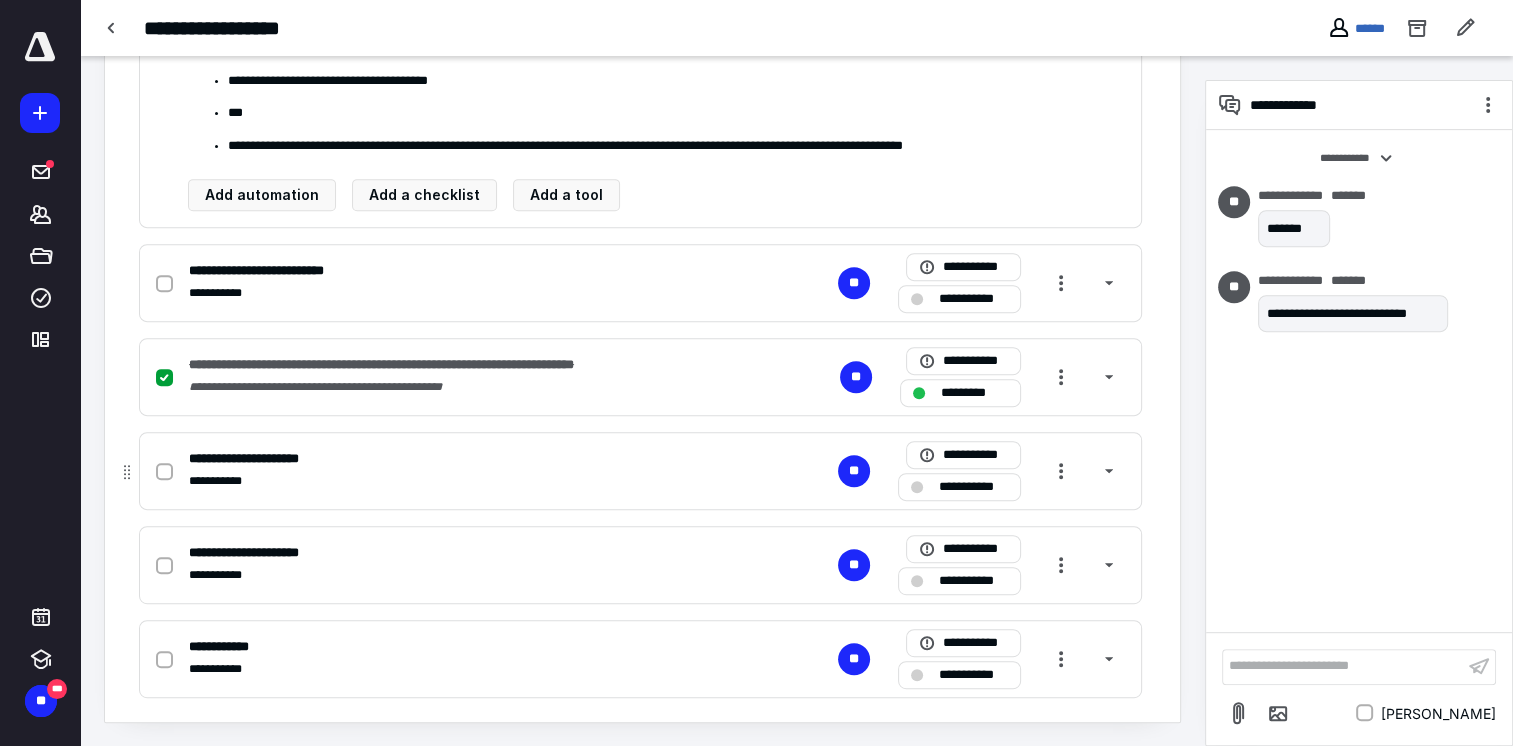 checkbox on "true" 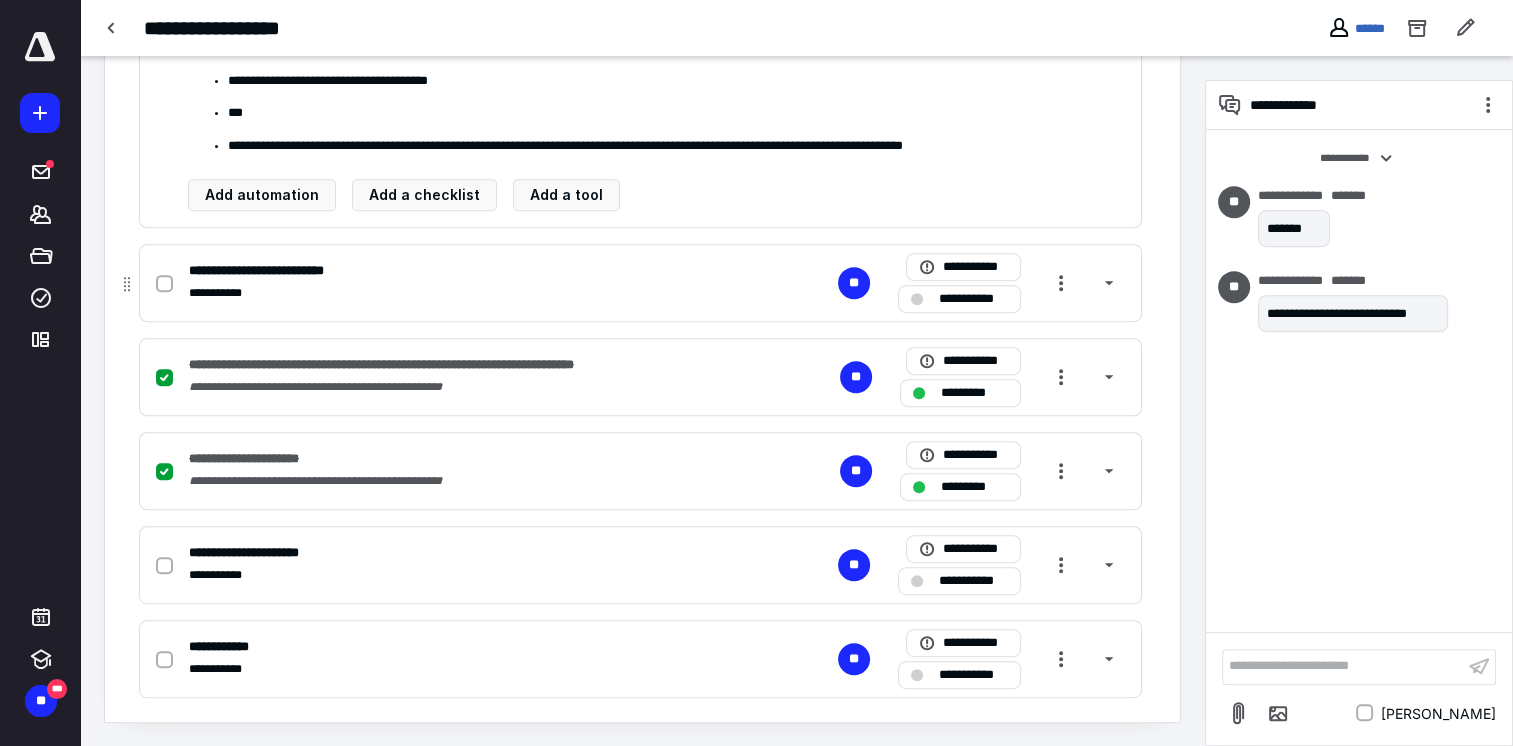 click 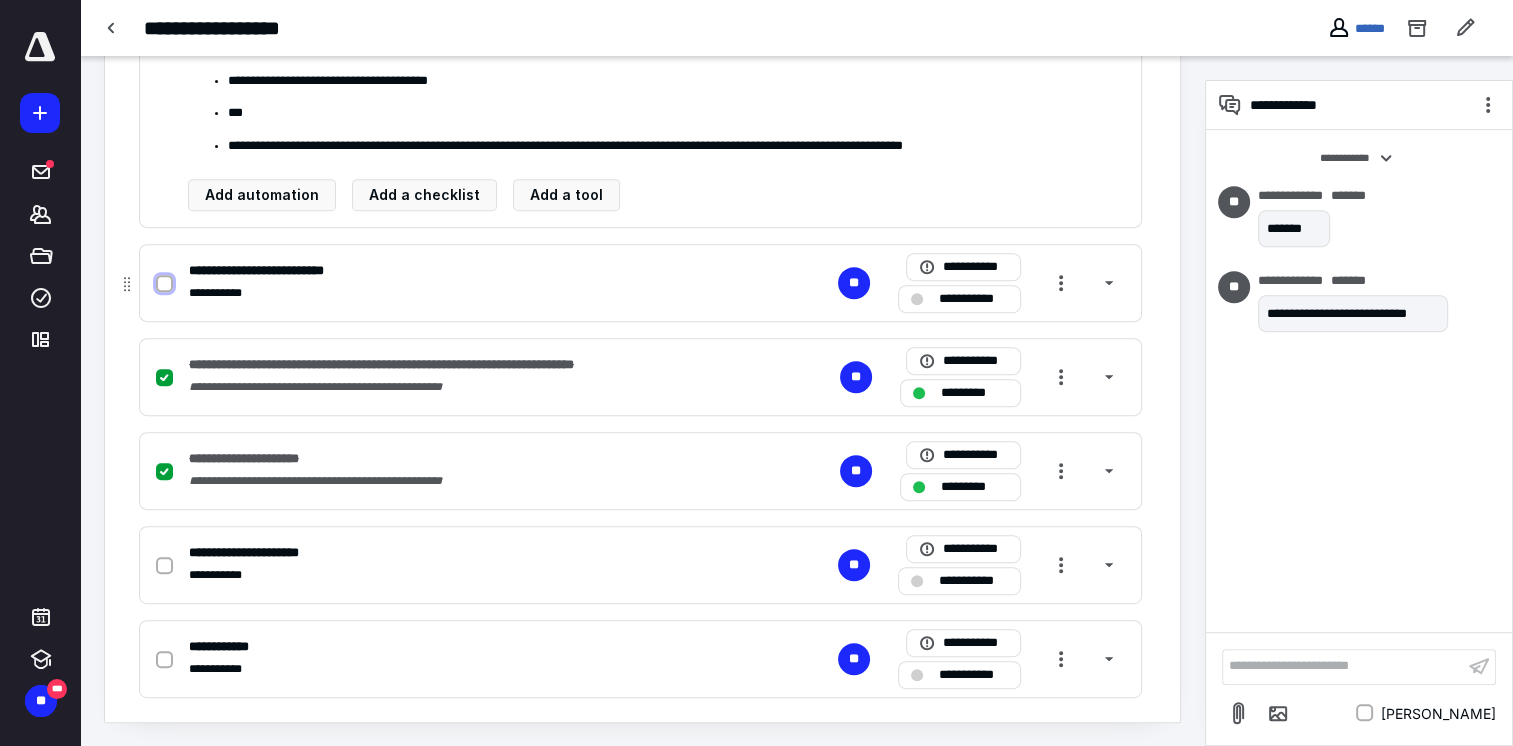 click at bounding box center [164, 284] 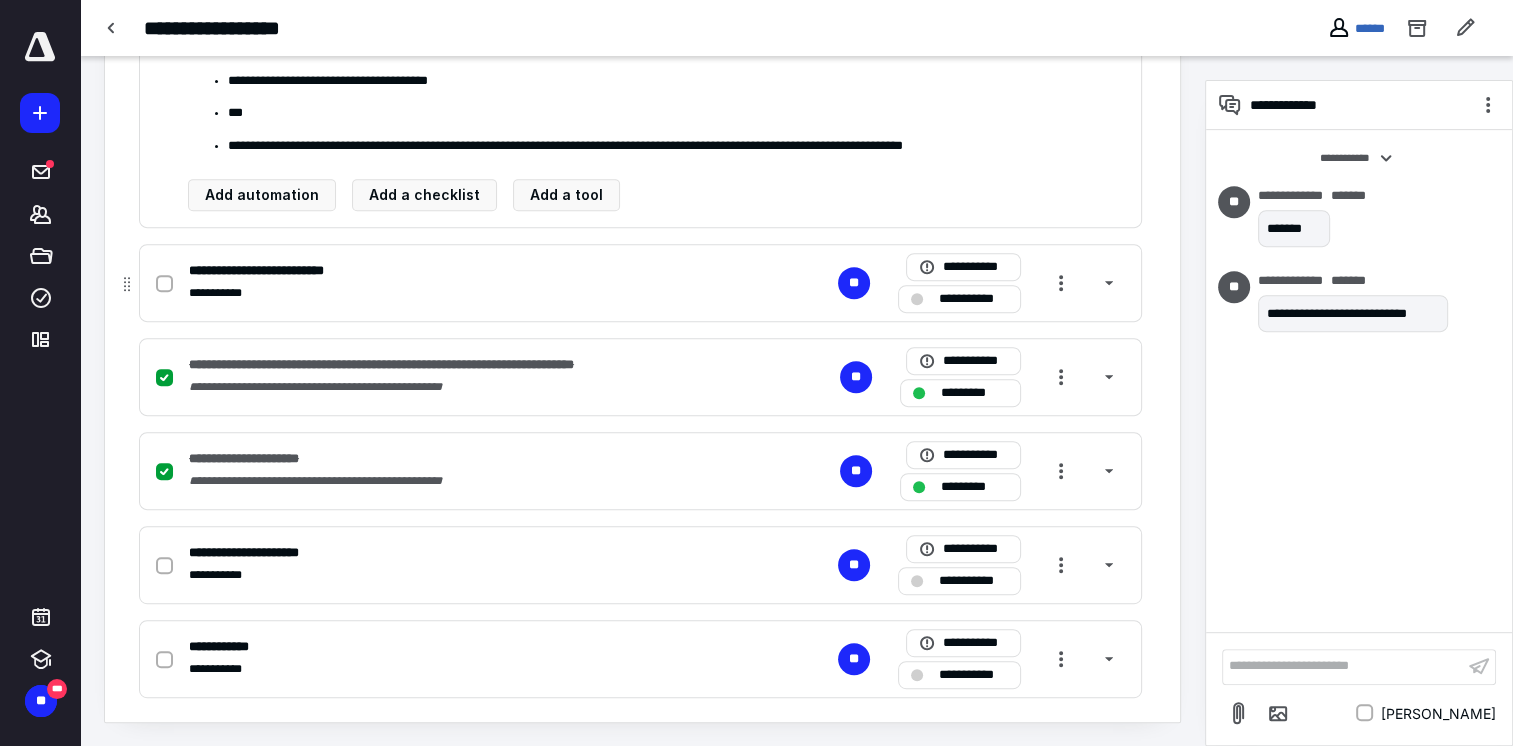 checkbox on "true" 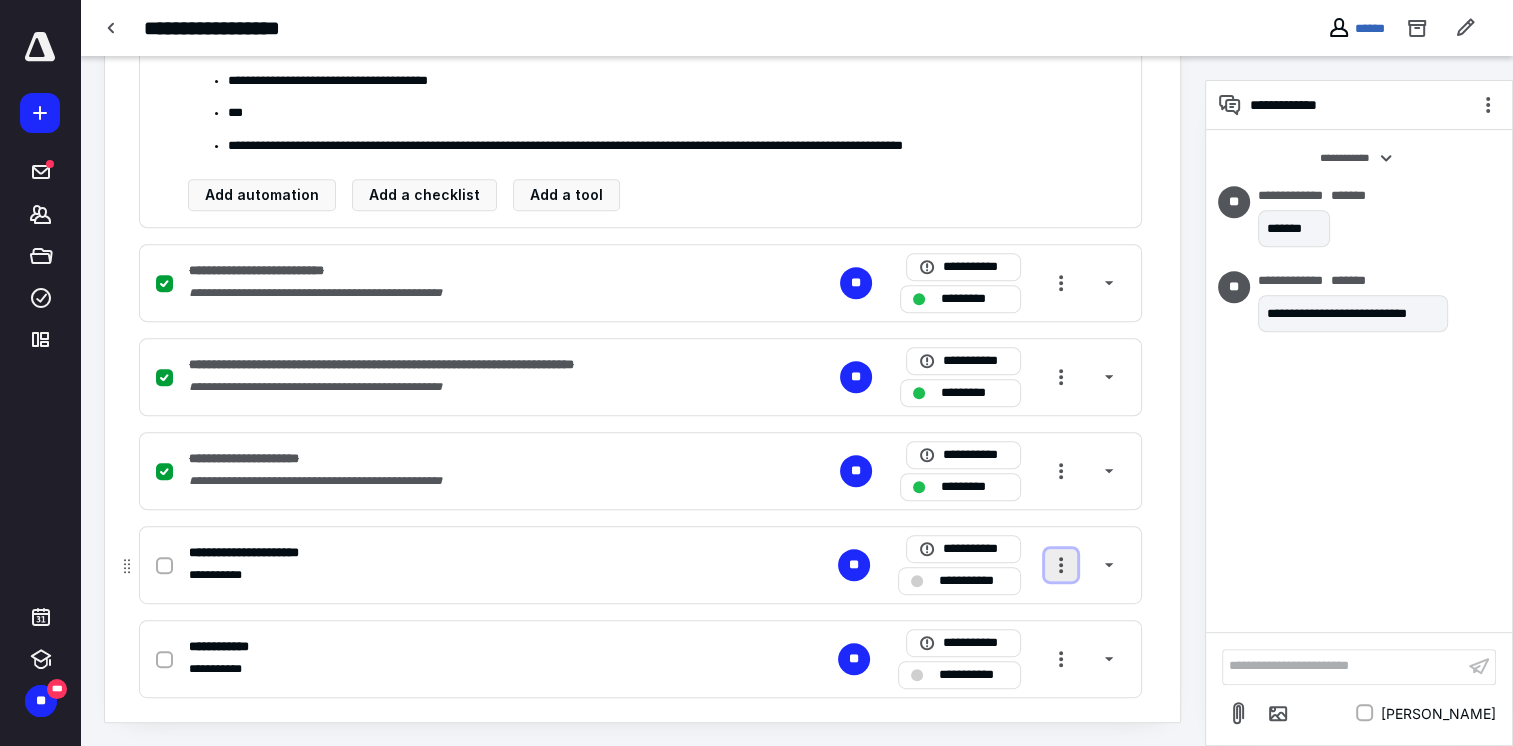 click at bounding box center (1061, 565) 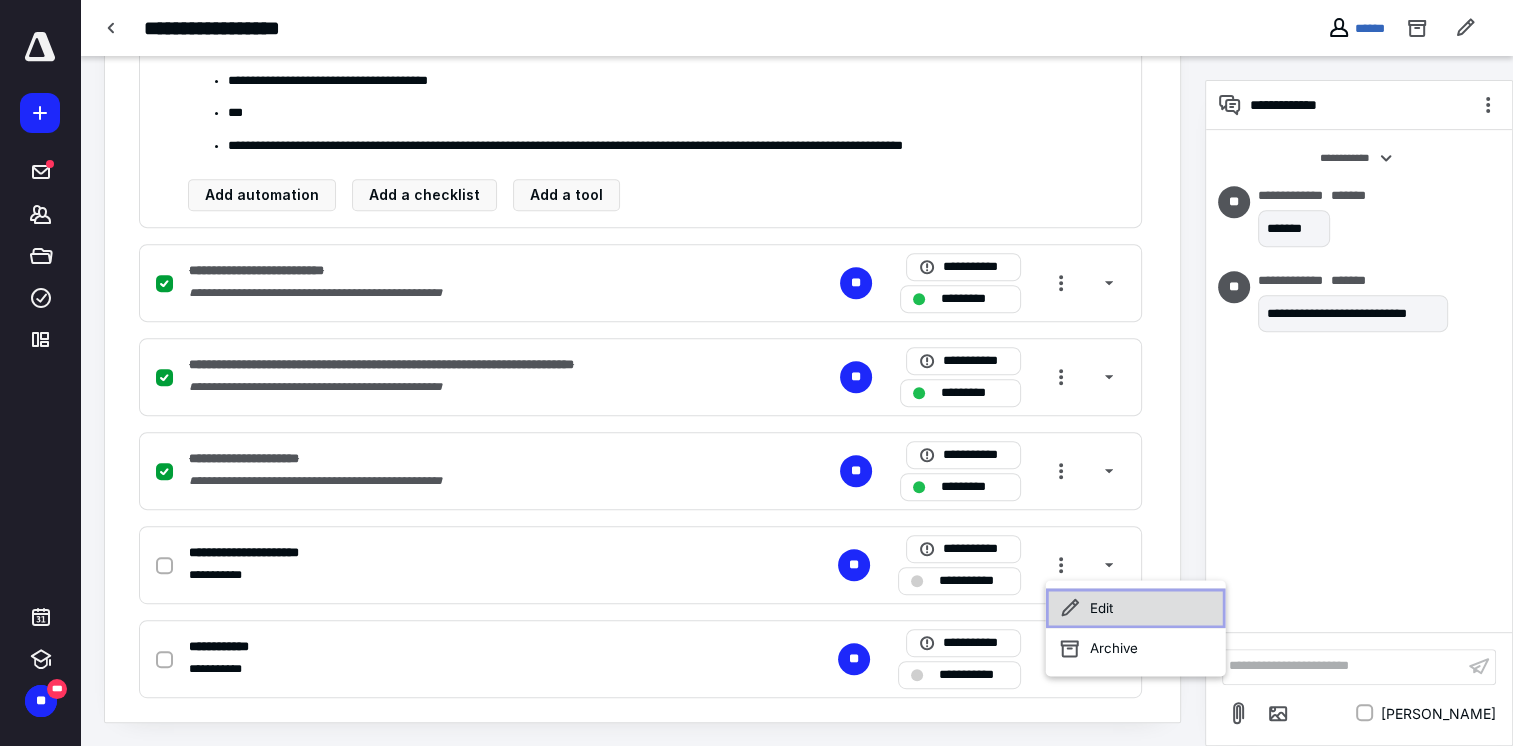 click on "Edit" at bounding box center (1136, 608) 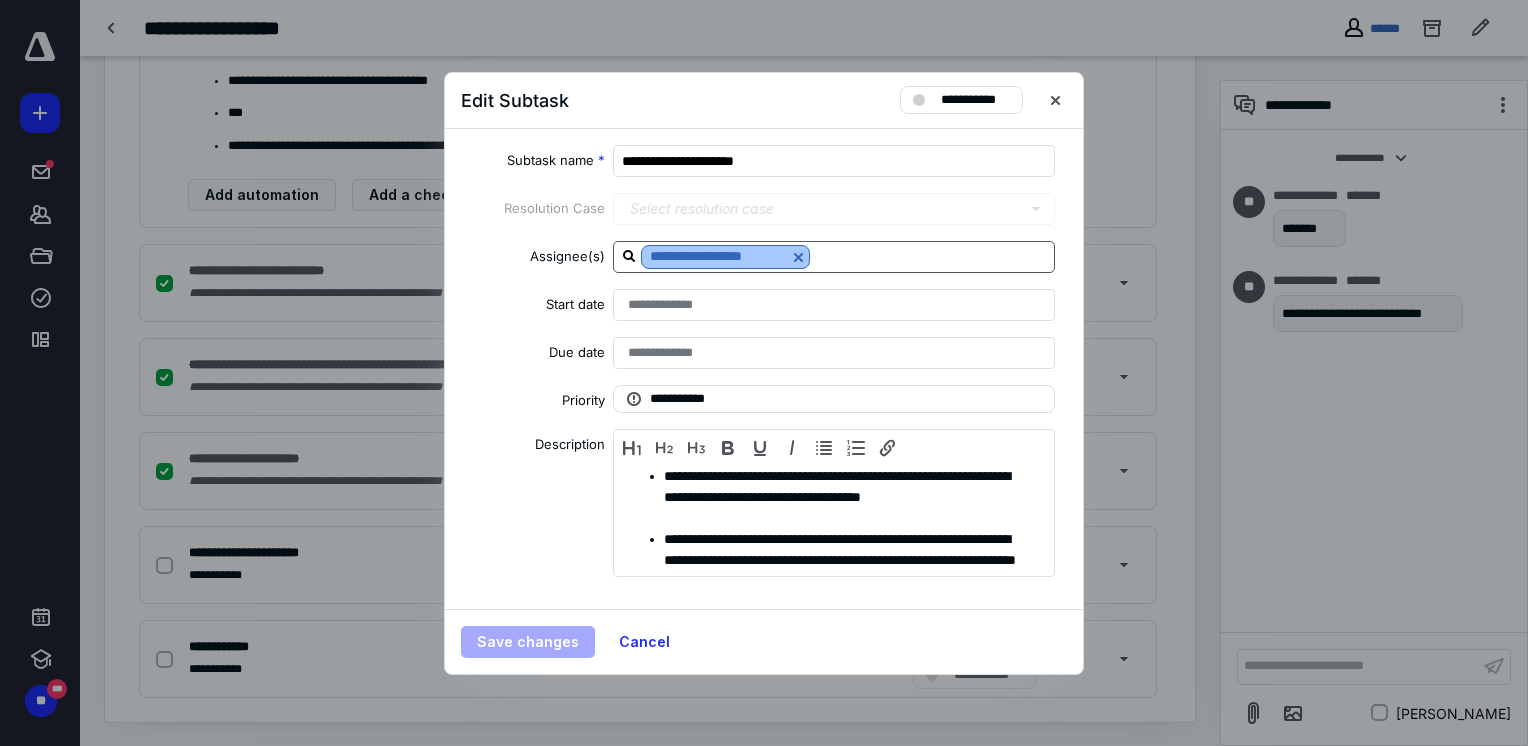 click at bounding box center (798, 257) 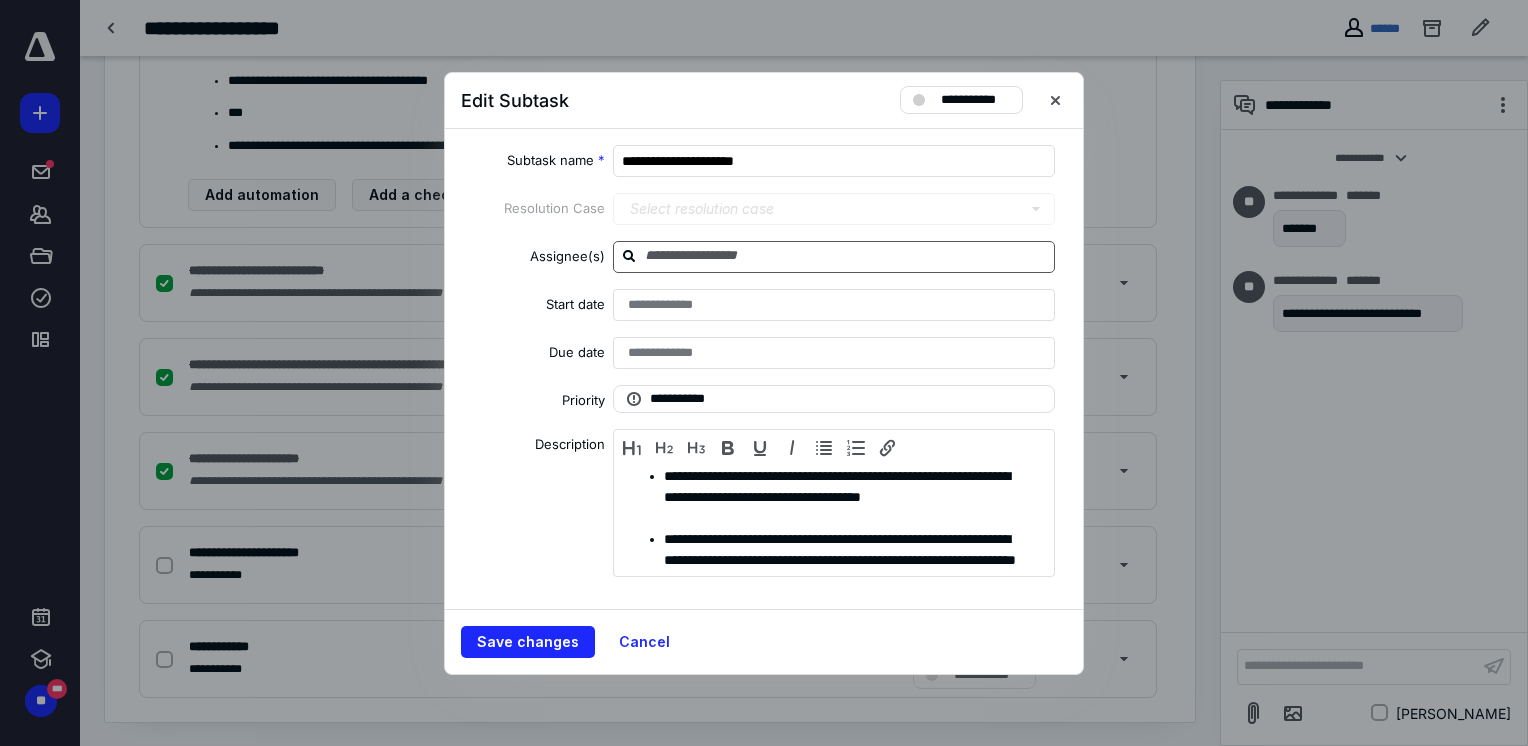 click at bounding box center [846, 256] 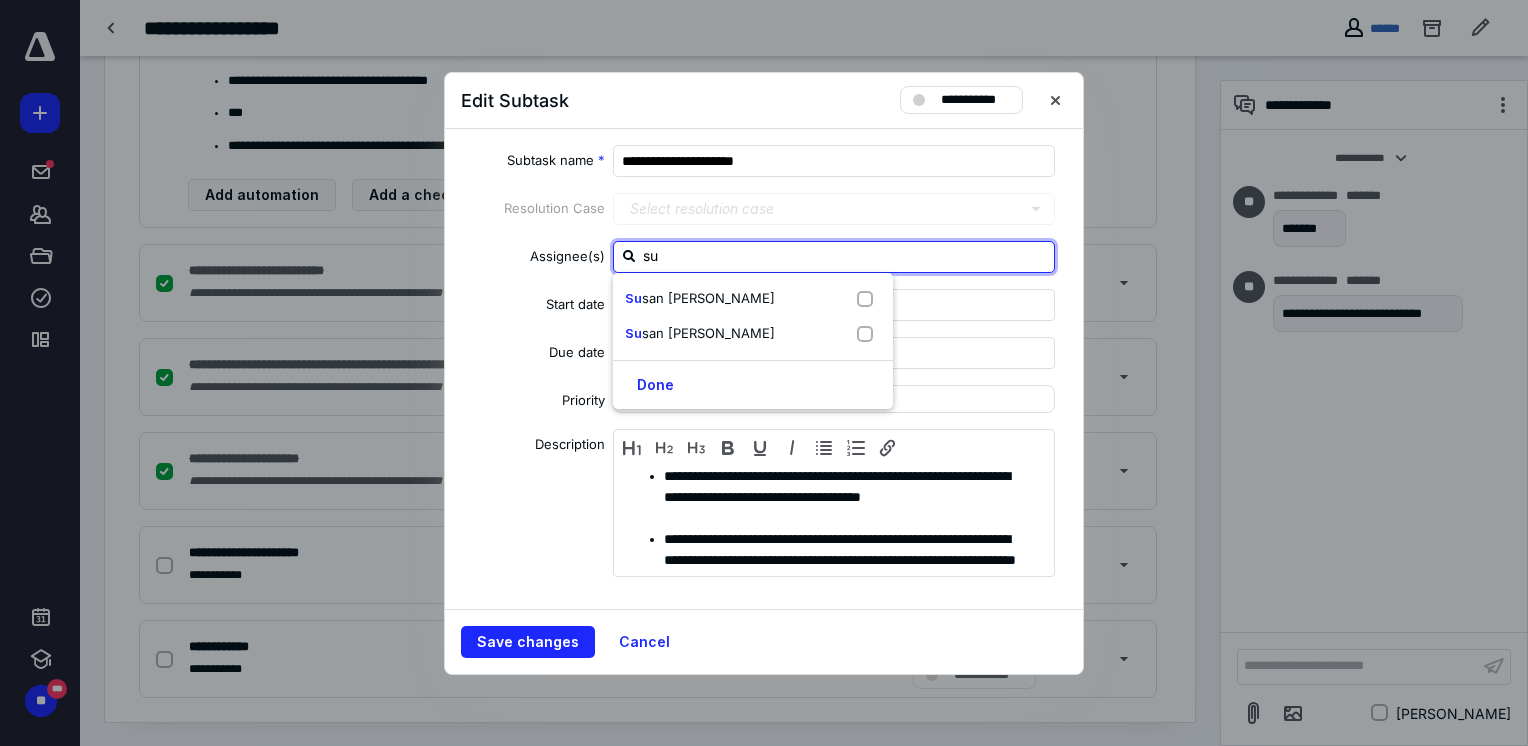 type on "sus" 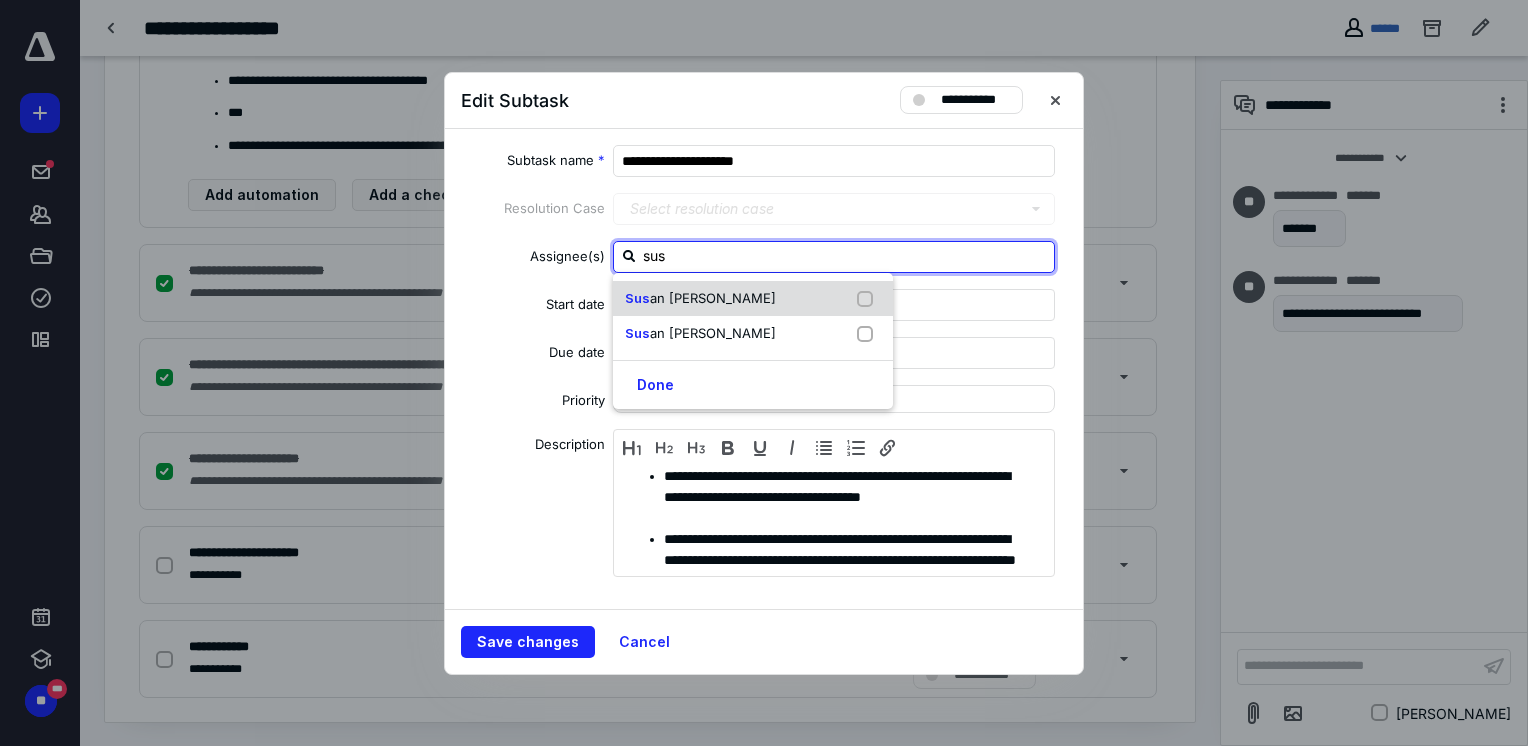 click at bounding box center (869, 299) 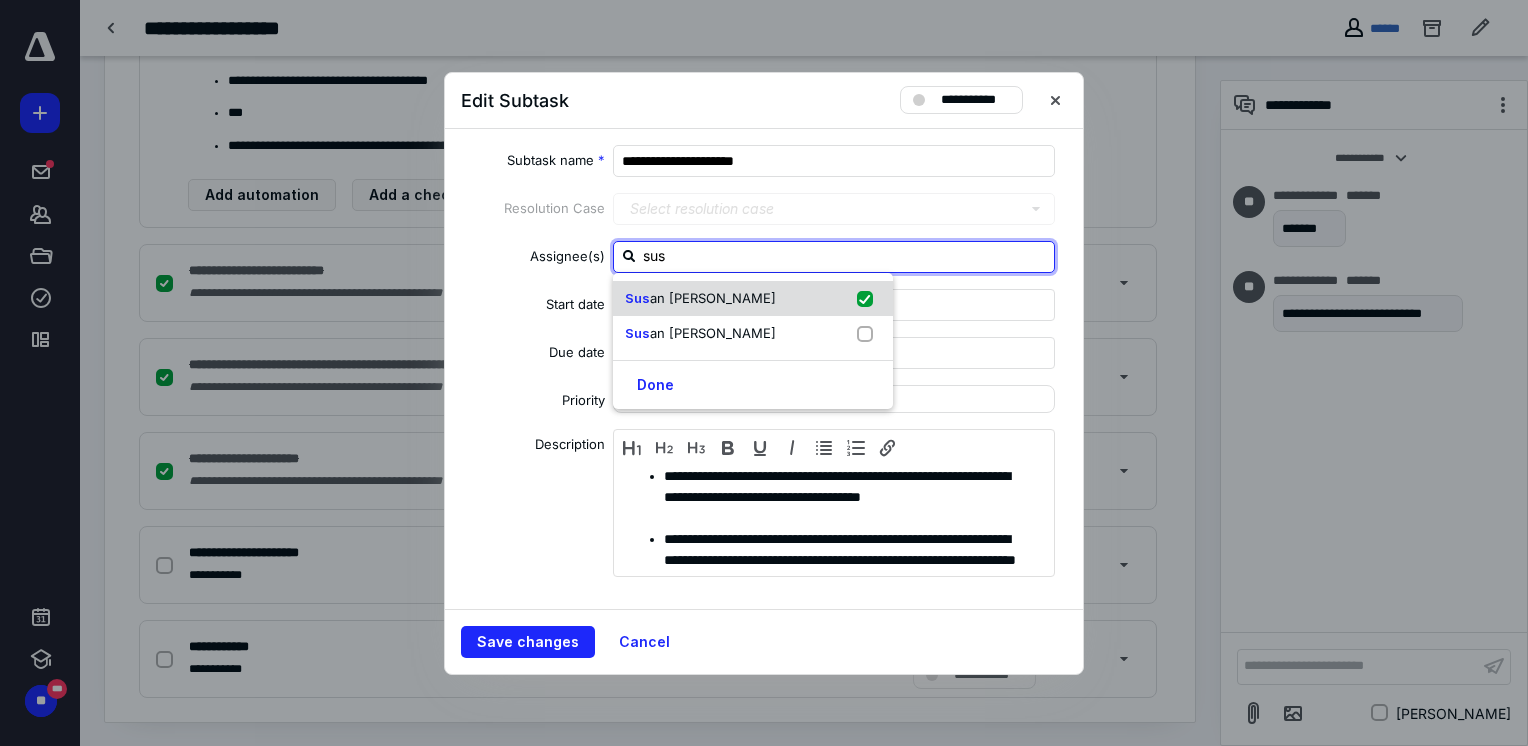 checkbox on "true" 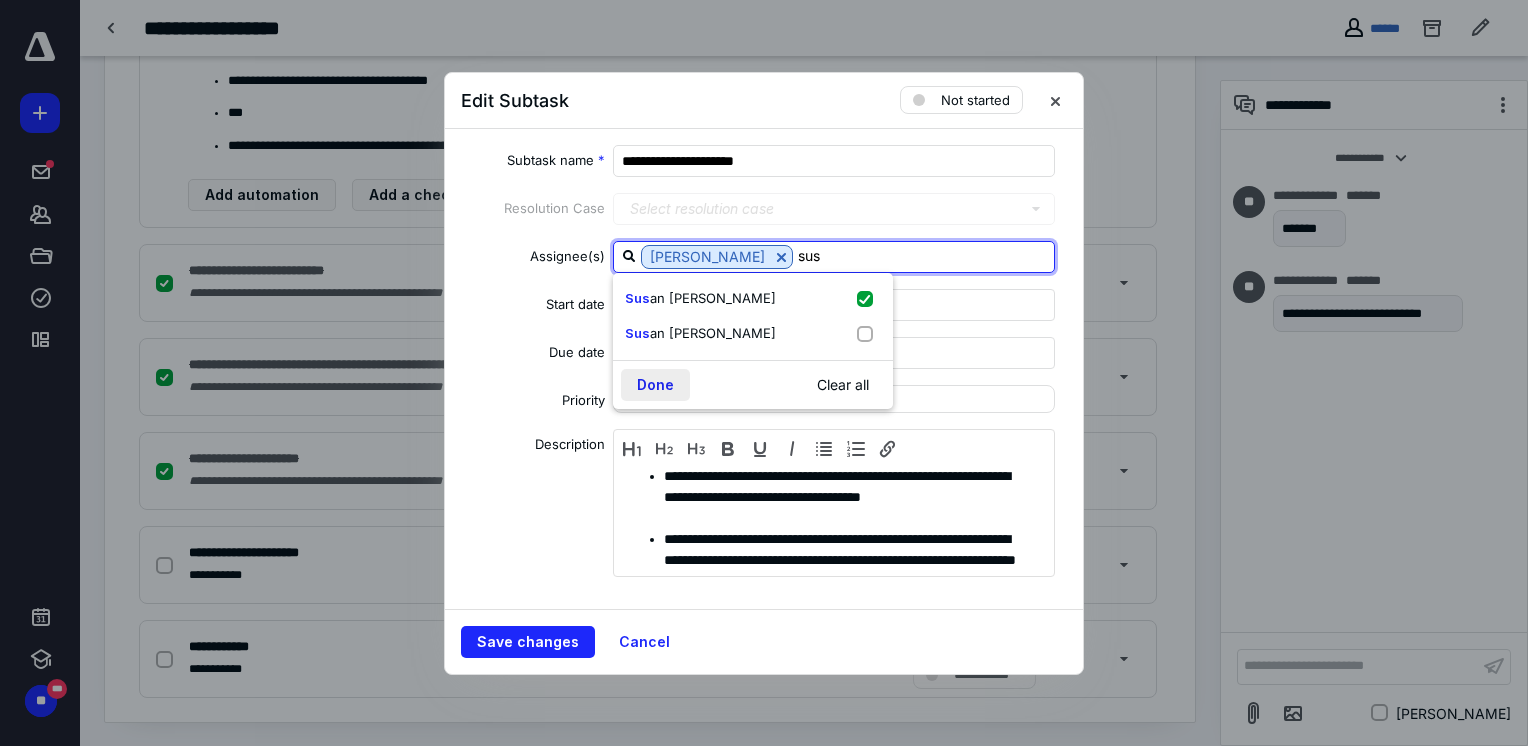 type on "sus" 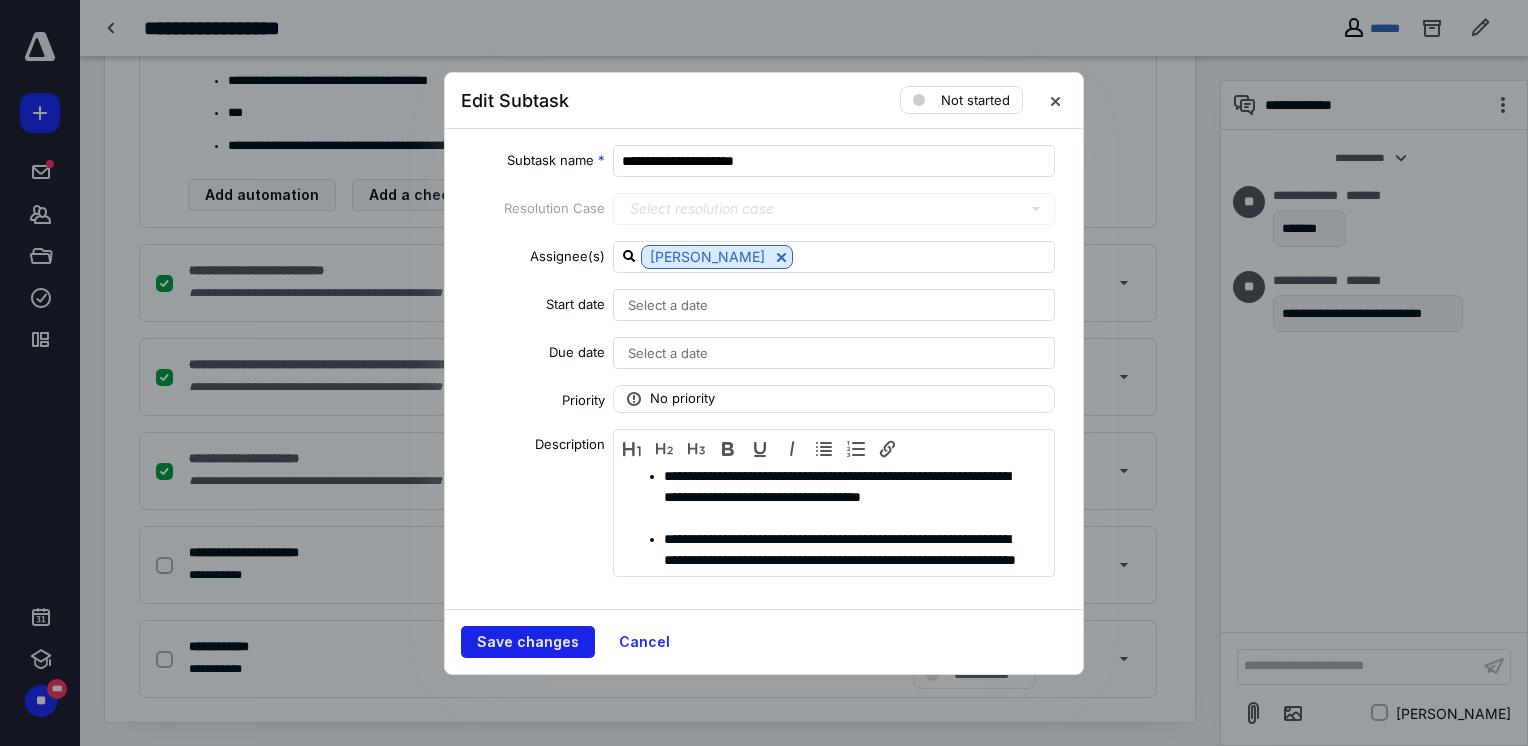 click on "Save changes" at bounding box center [528, 642] 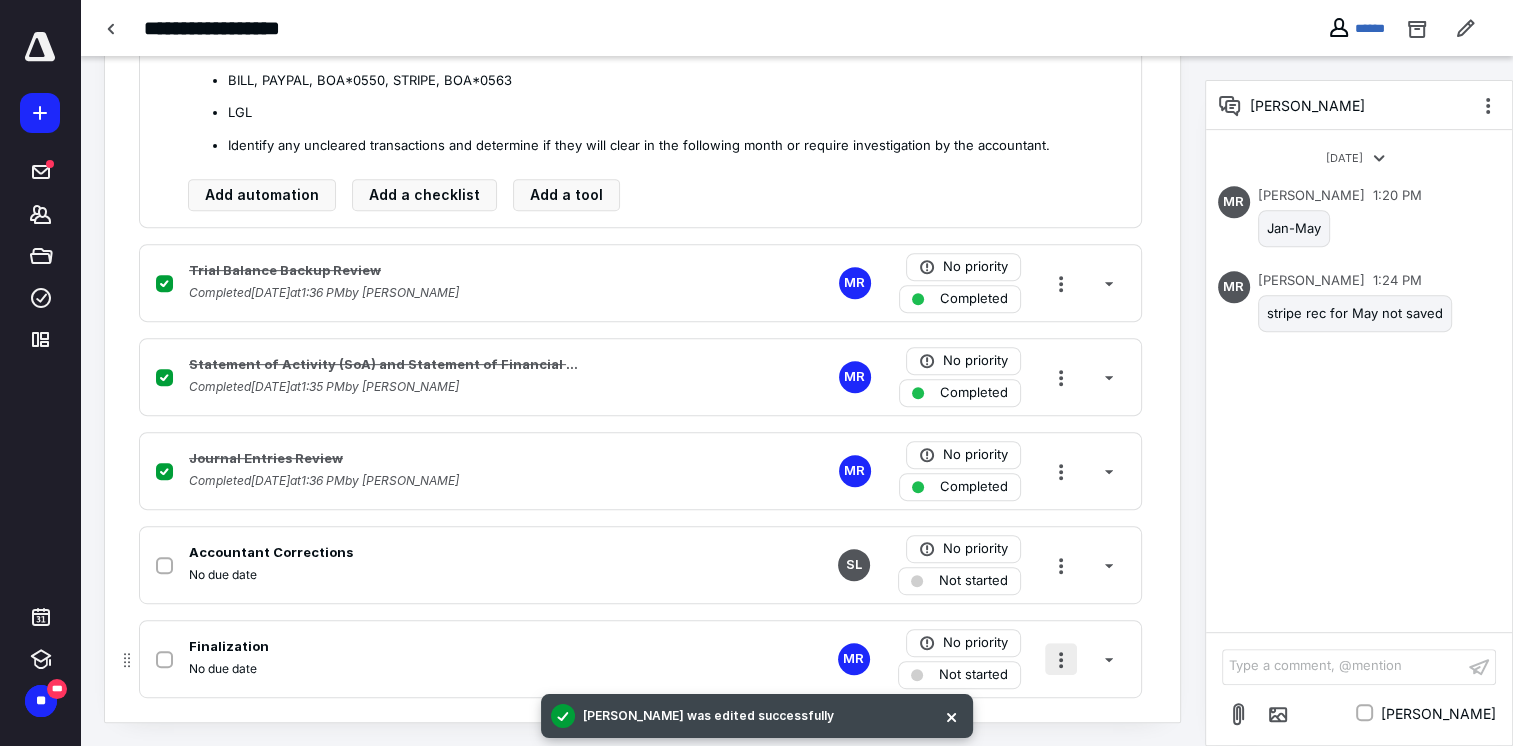 click at bounding box center [1061, 659] 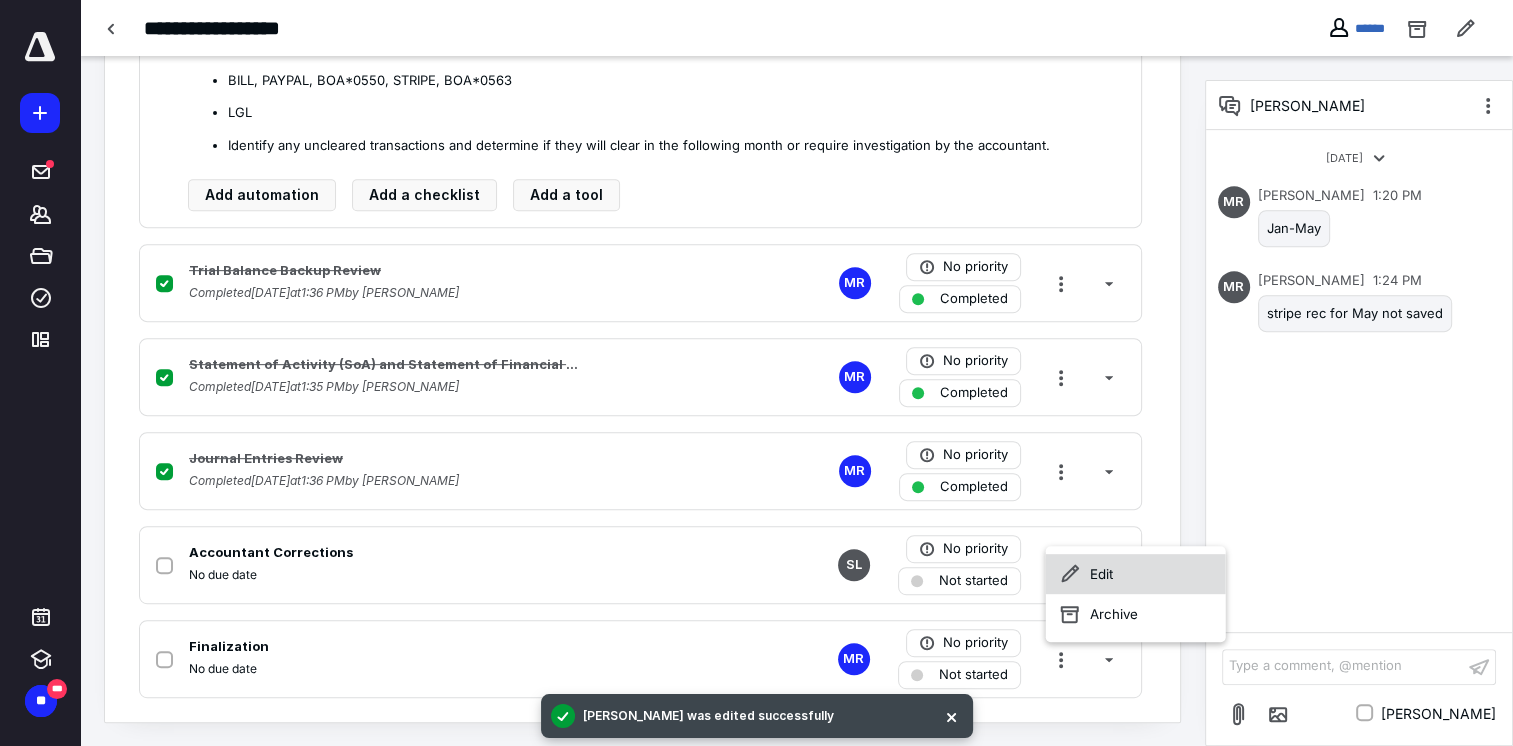 click on "Edit" at bounding box center (1136, 574) 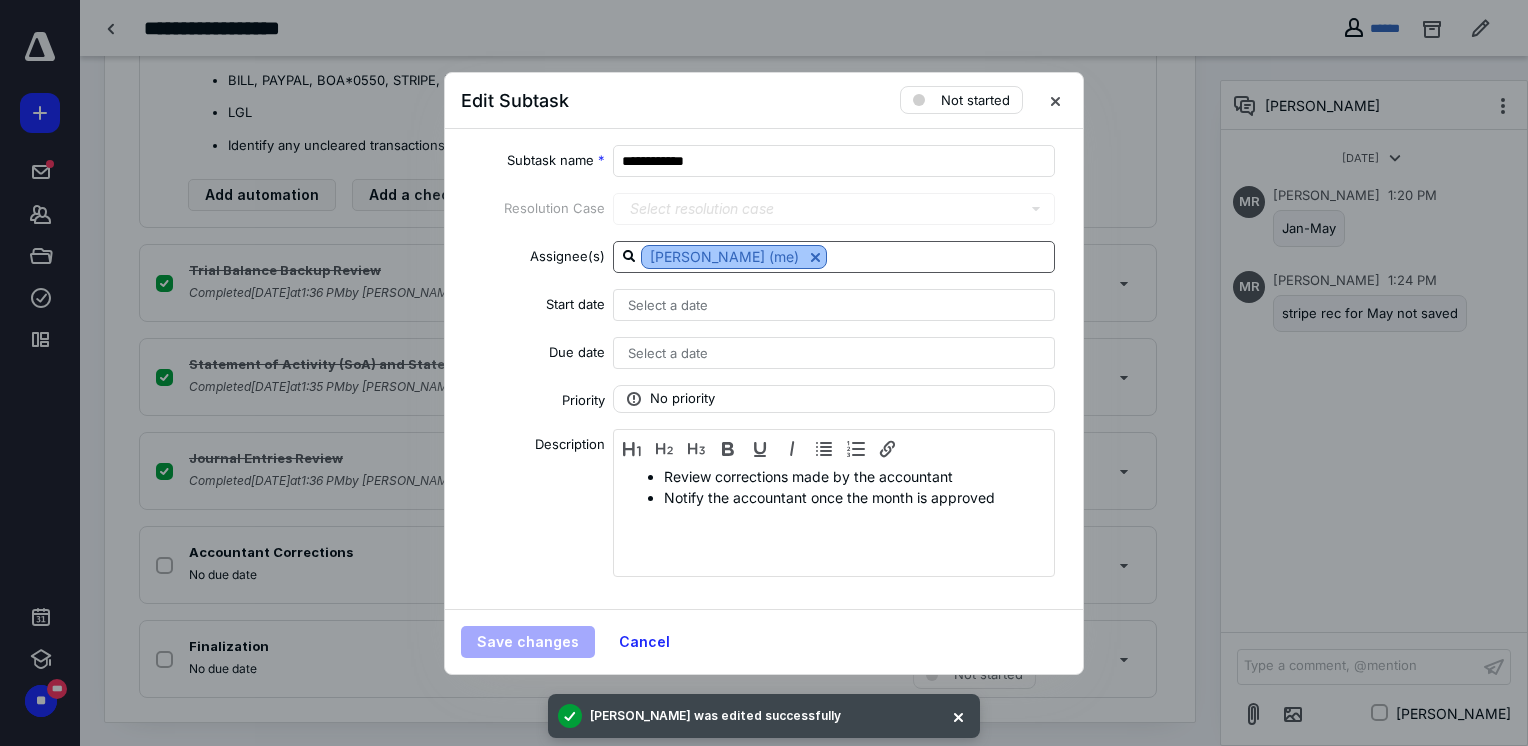 click at bounding box center [815, 257] 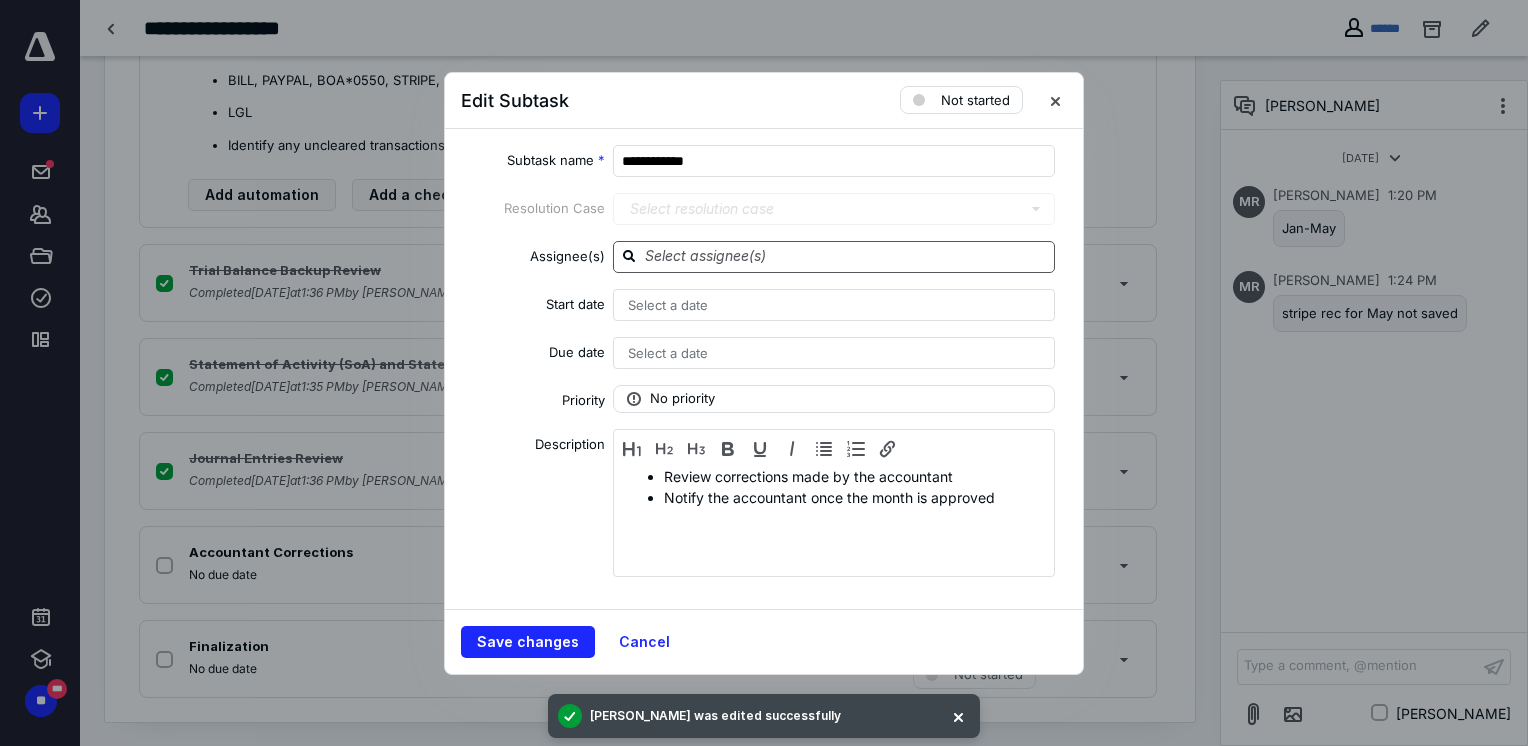 click at bounding box center (846, 256) 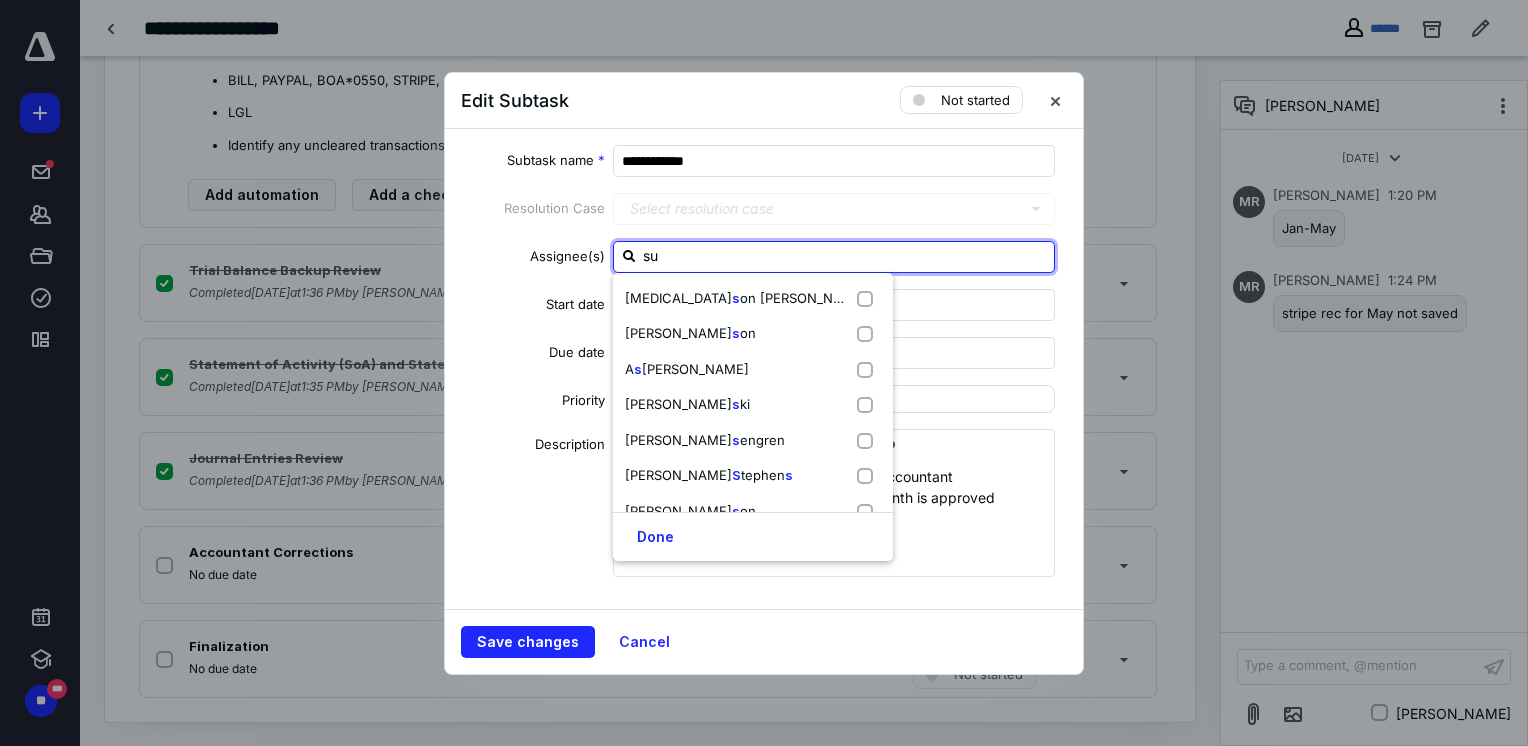 type on "sus" 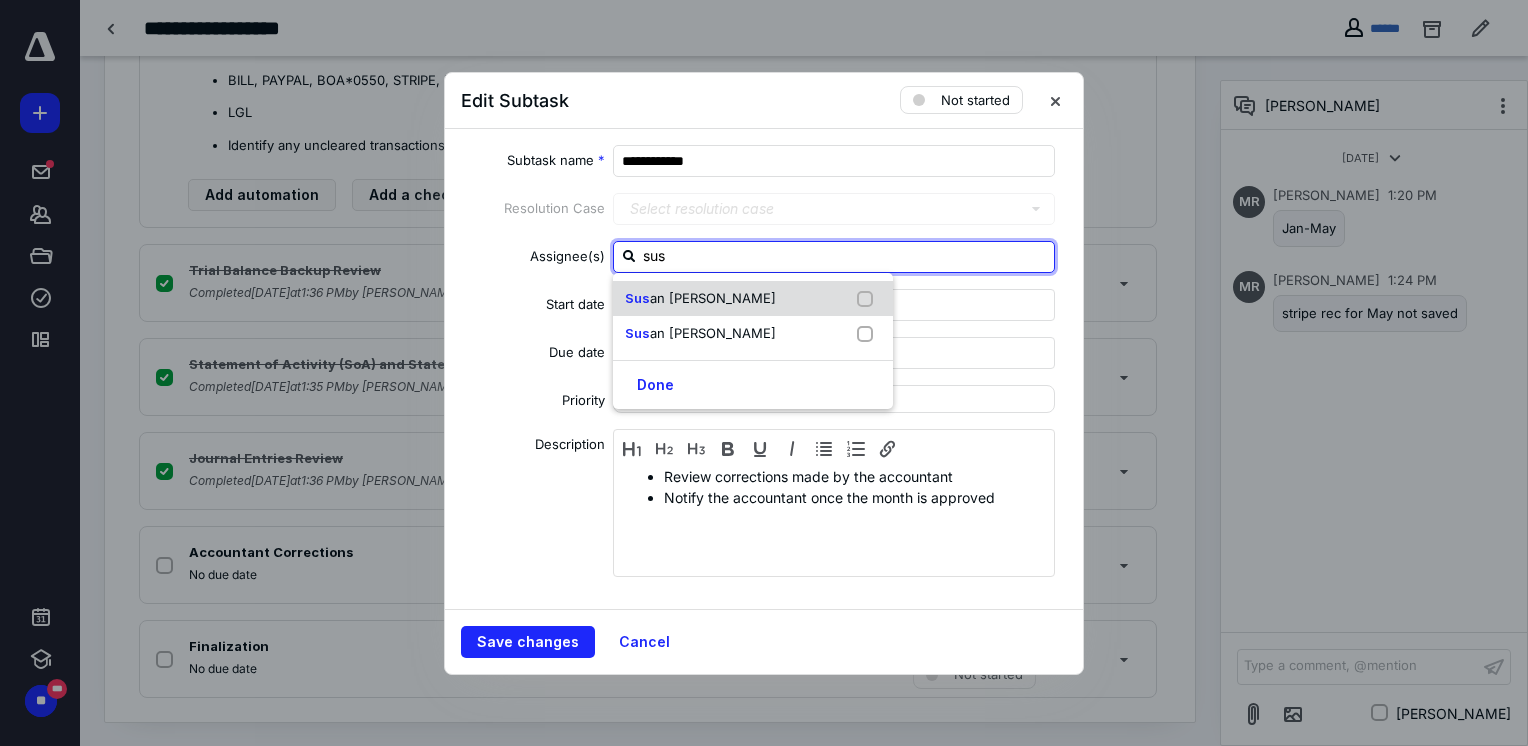 click at bounding box center (869, 299) 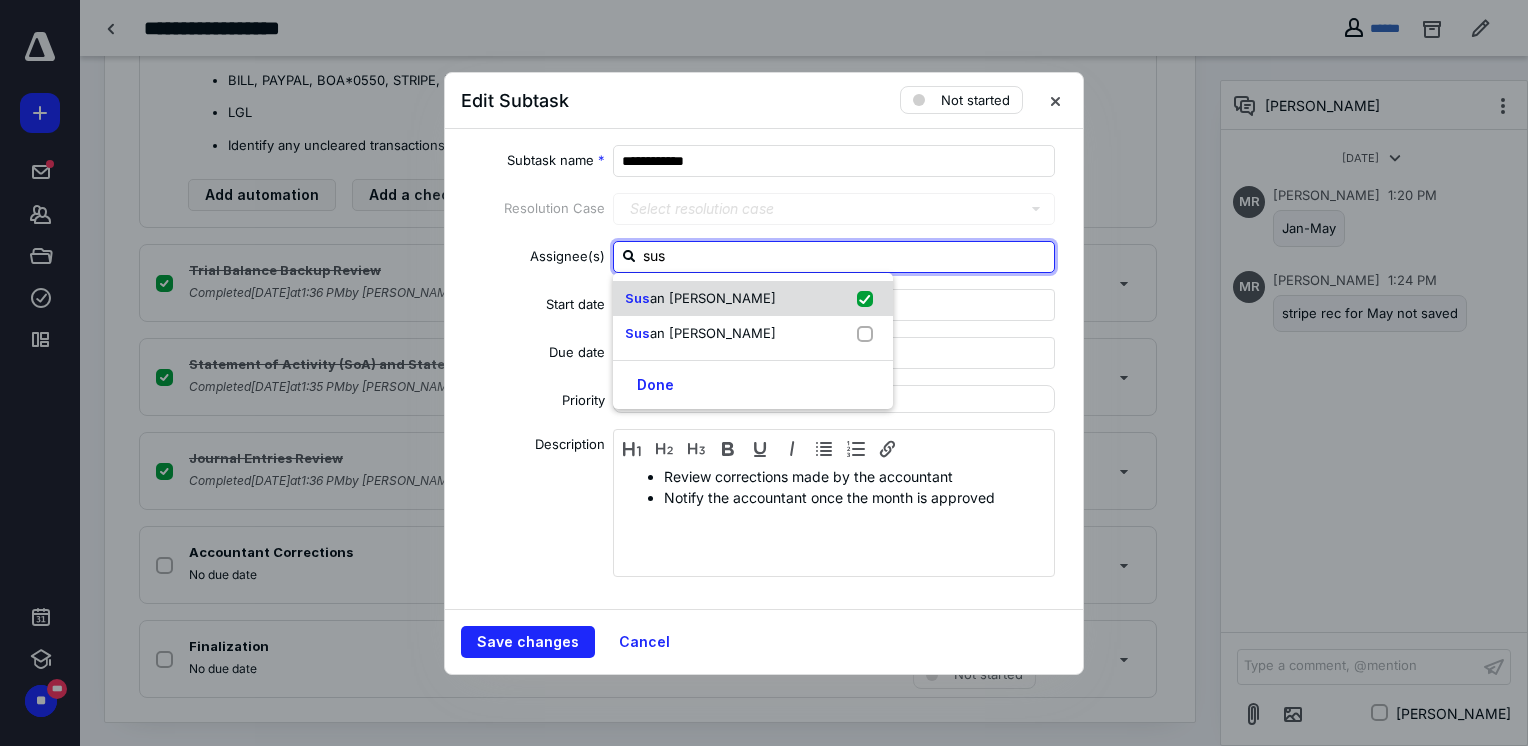 checkbox on "true" 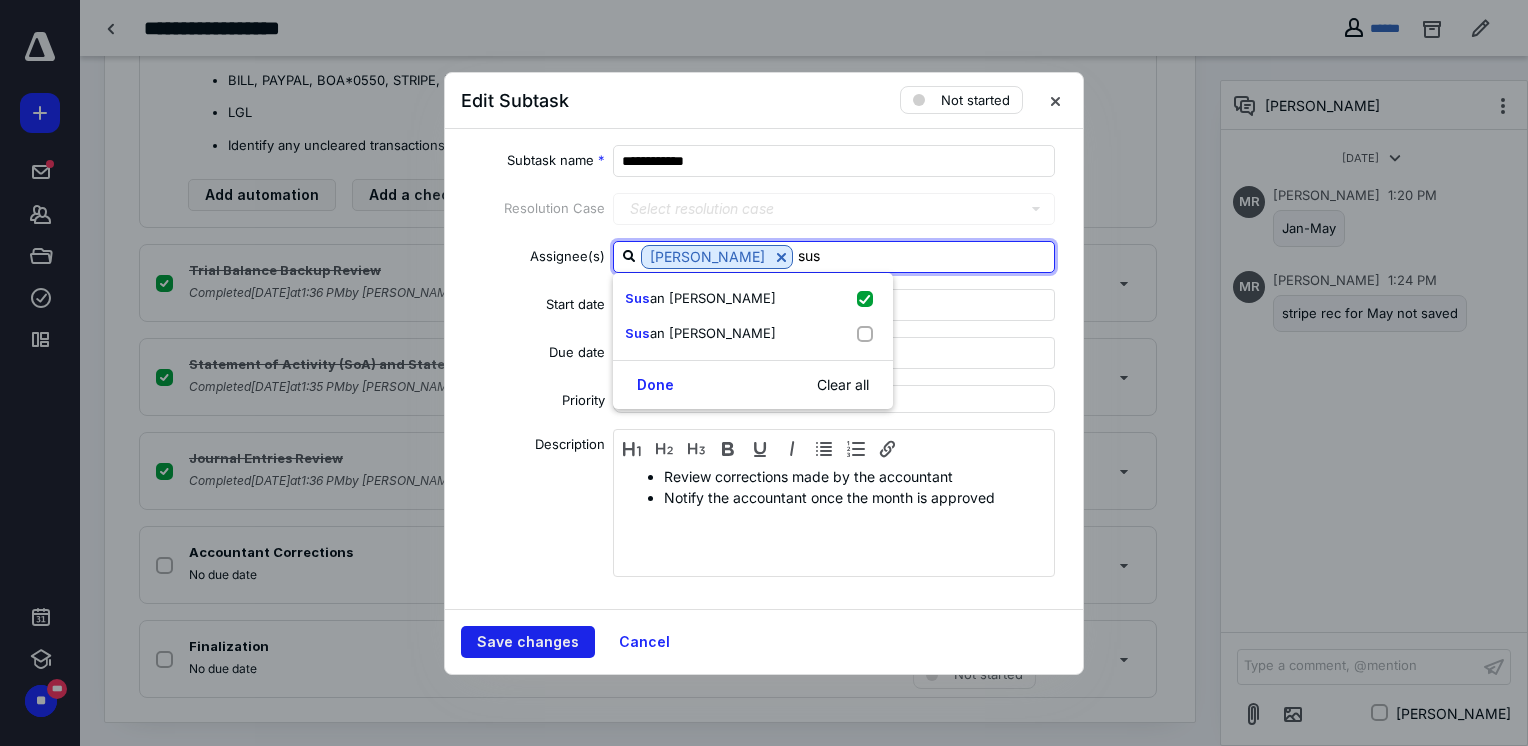 type on "sus" 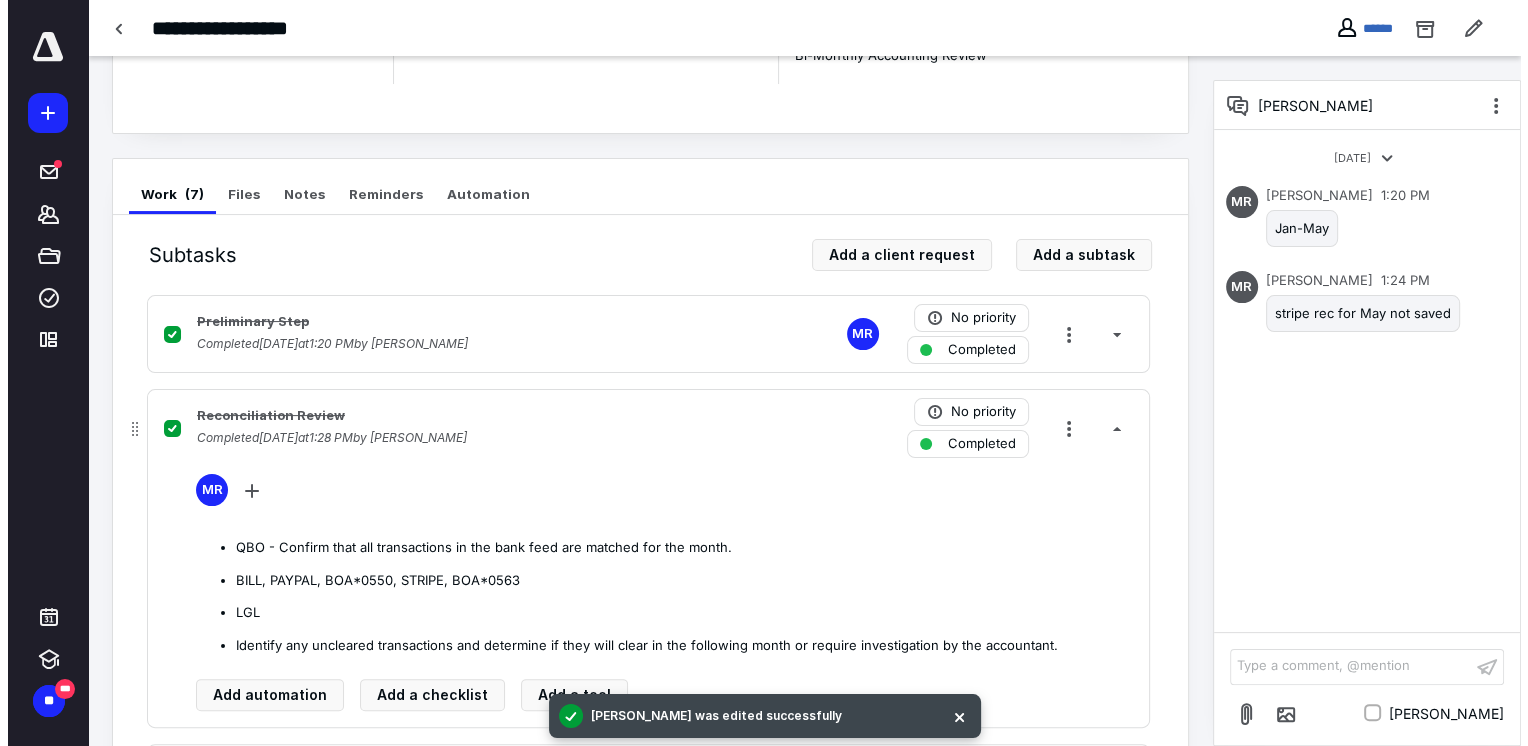 scroll, scrollTop: 0, scrollLeft: 0, axis: both 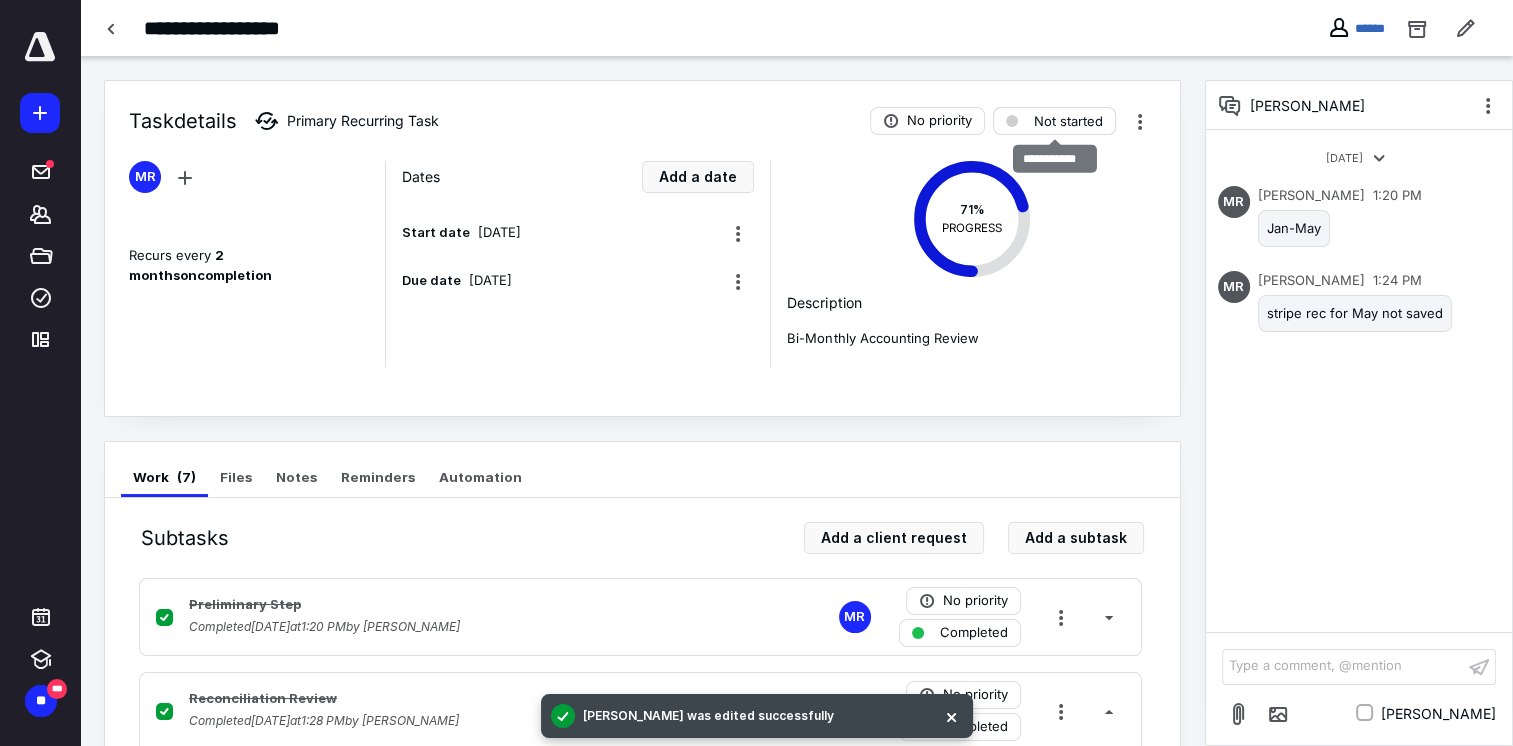 click on "Not started" at bounding box center [1068, 121] 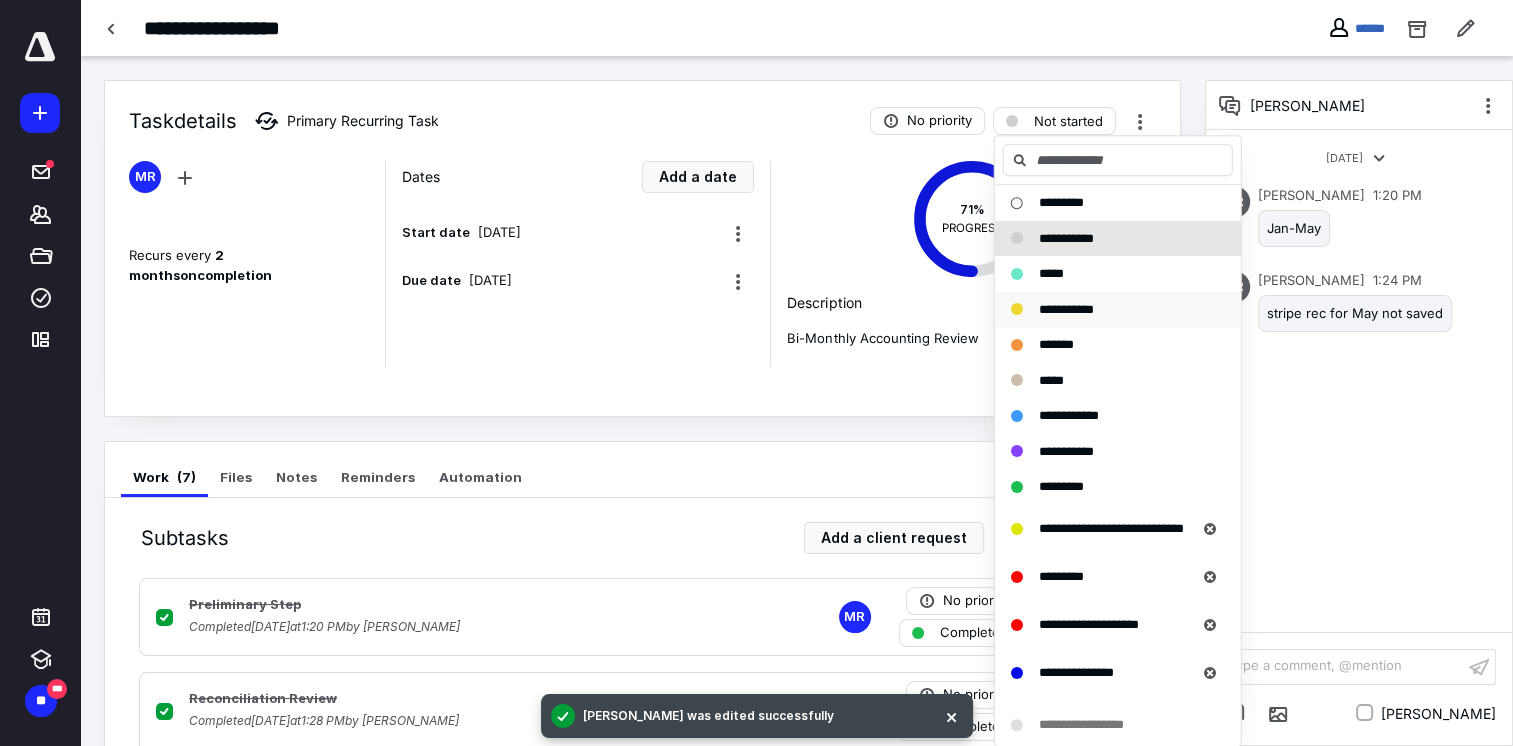 click on "**********" at bounding box center (1066, 309) 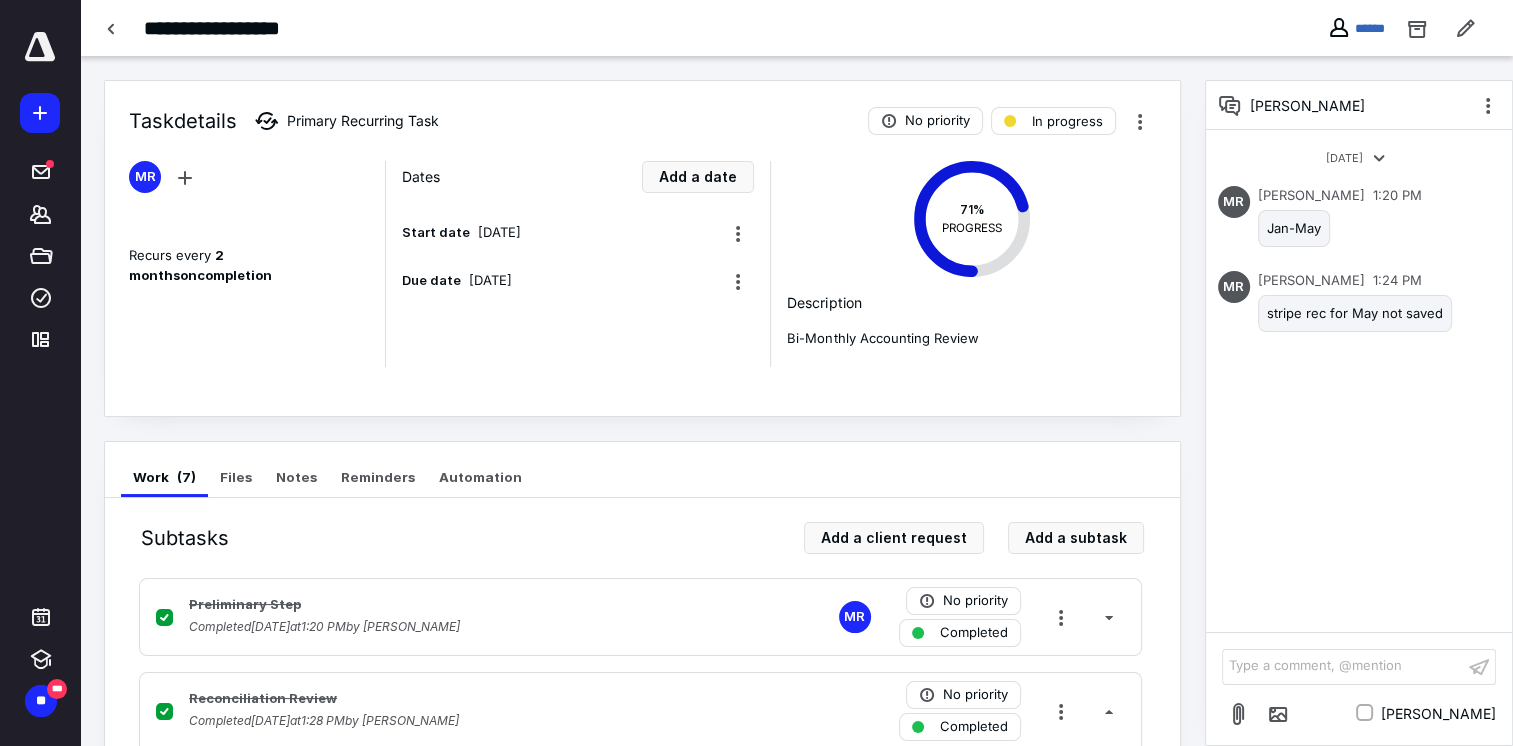 drag, startPoint x: 39, startPoint y: 46, endPoint x: 576, endPoint y: 43, distance: 537.00836 